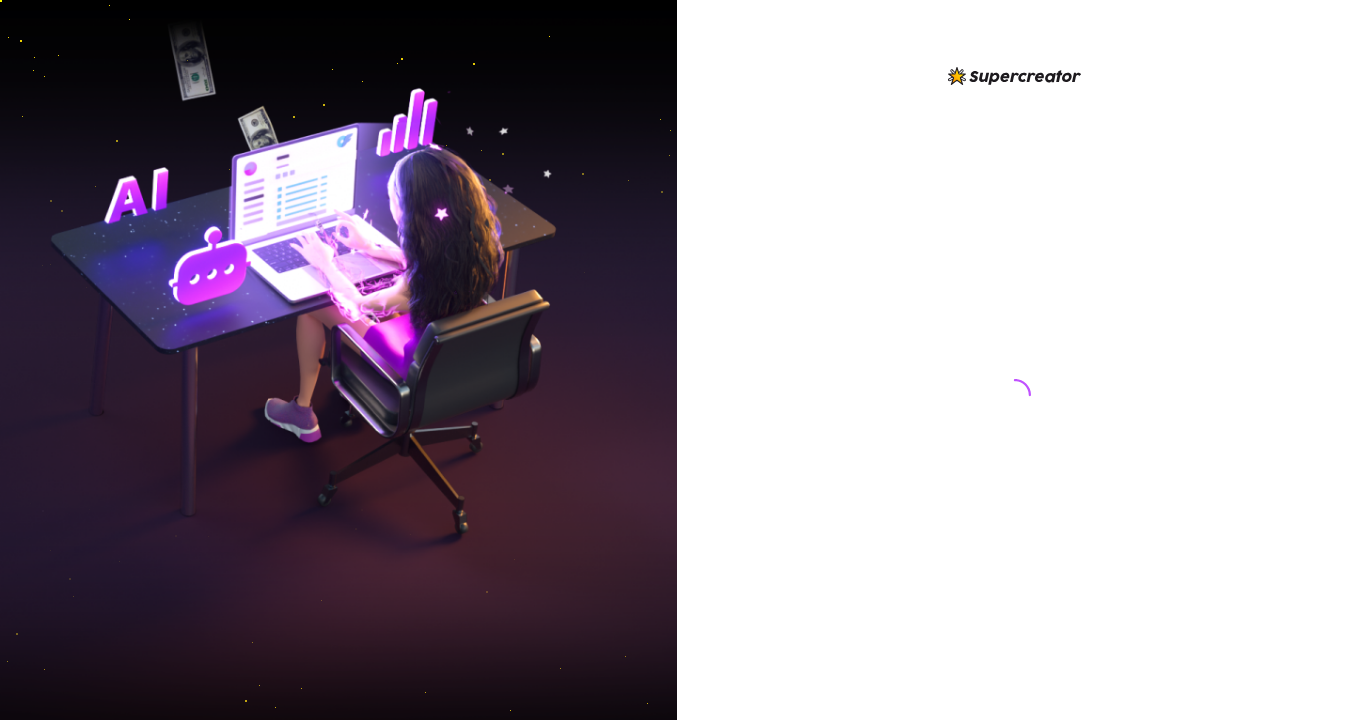 scroll, scrollTop: 0, scrollLeft: 0, axis: both 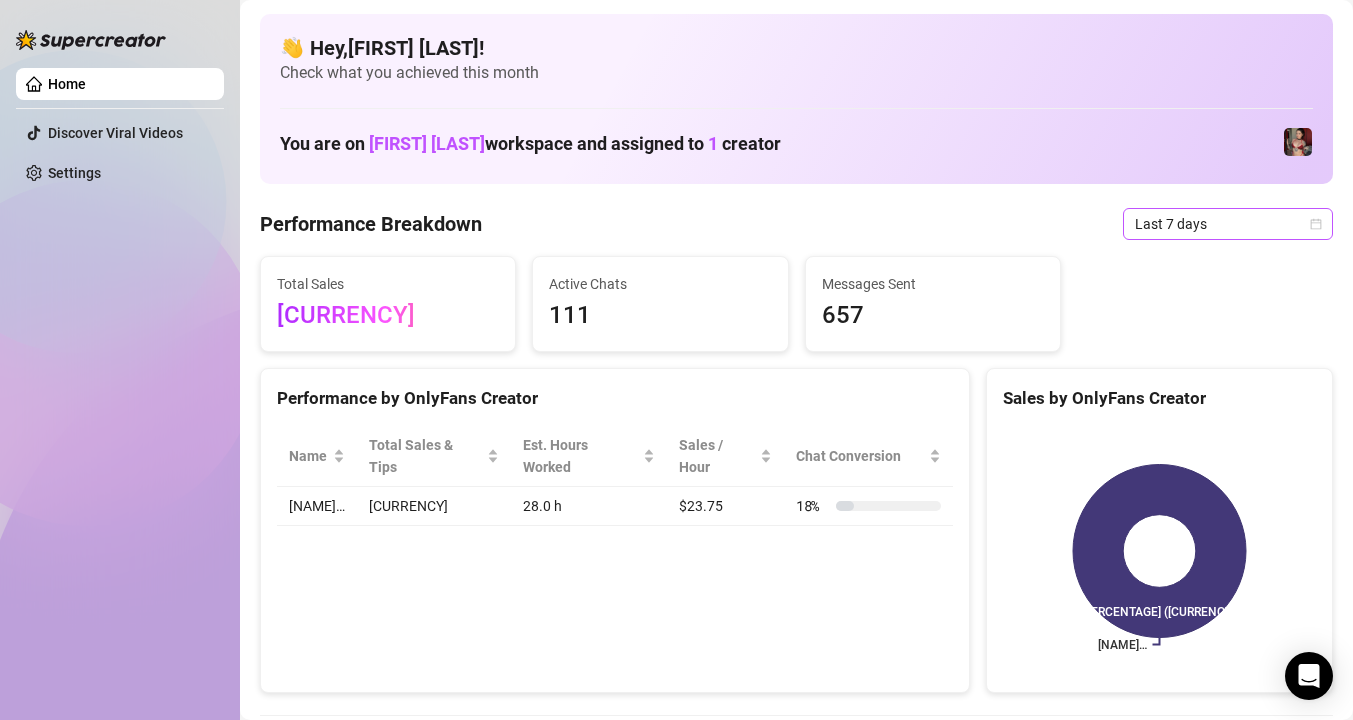 click on "Last 7 days" at bounding box center [1228, 224] 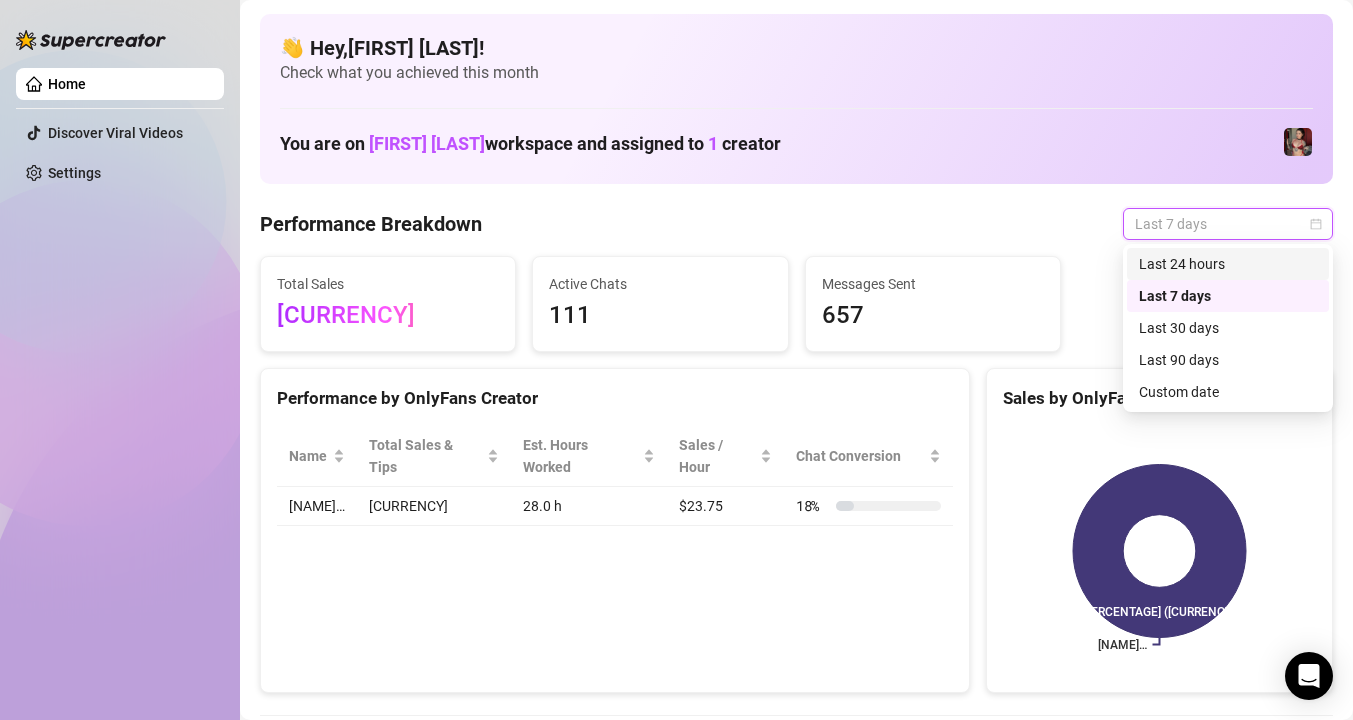 click on "Last 24 hours" at bounding box center [1228, 264] 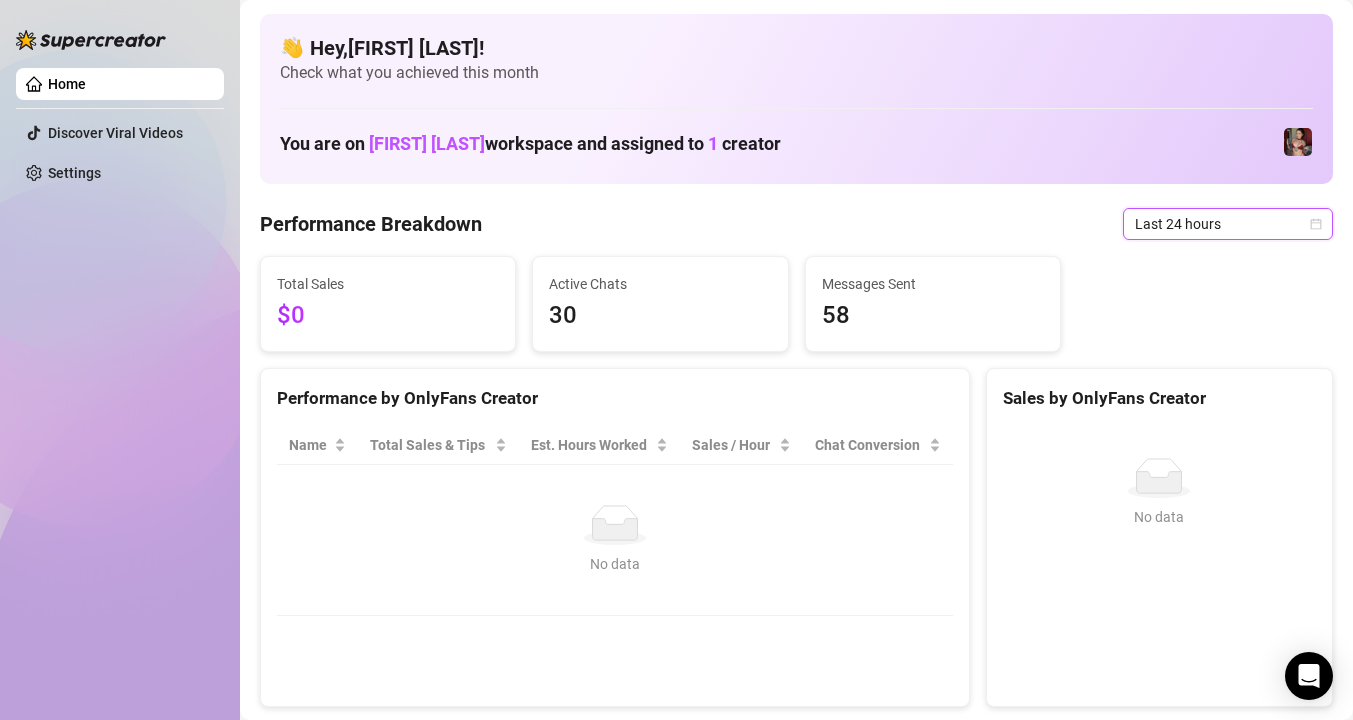 click on "Last 24 hours" at bounding box center (1228, 224) 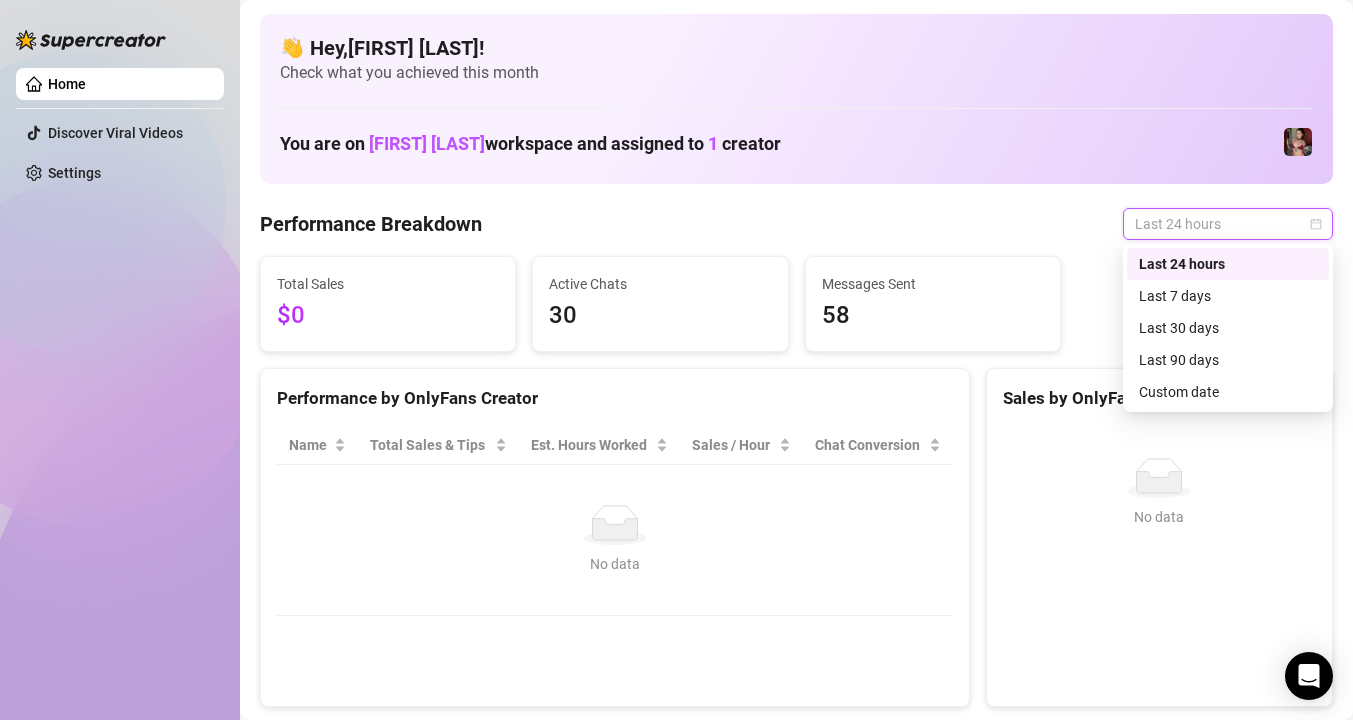 click on "Last 24 hours" at bounding box center (1228, 224) 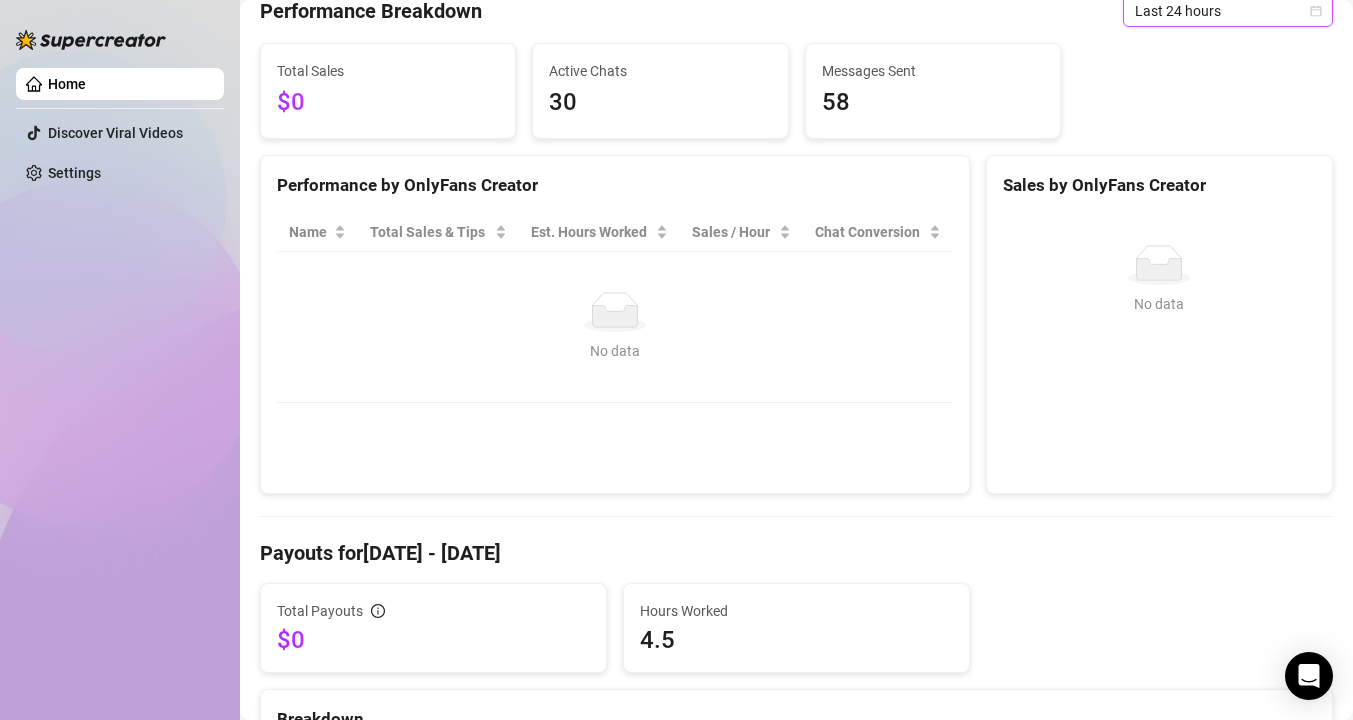 scroll, scrollTop: 0, scrollLeft: 0, axis: both 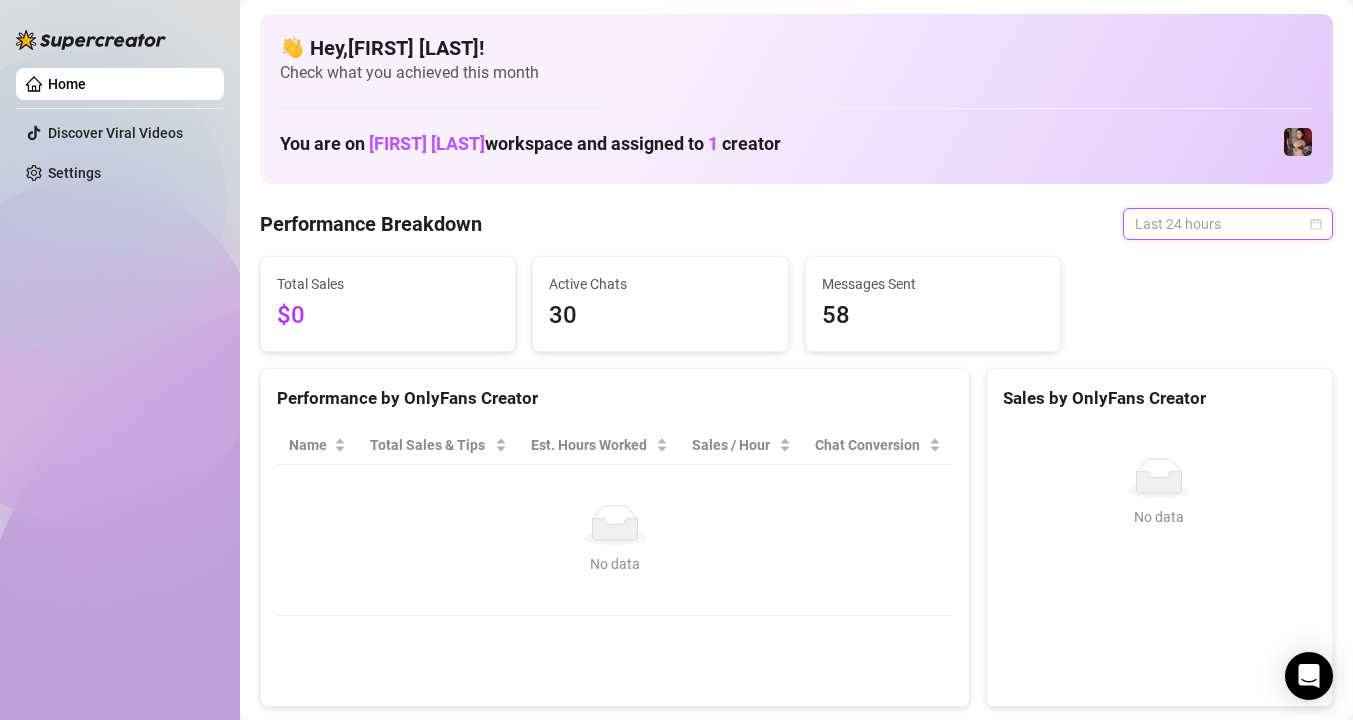 click on "Last 24 hours" at bounding box center (1228, 224) 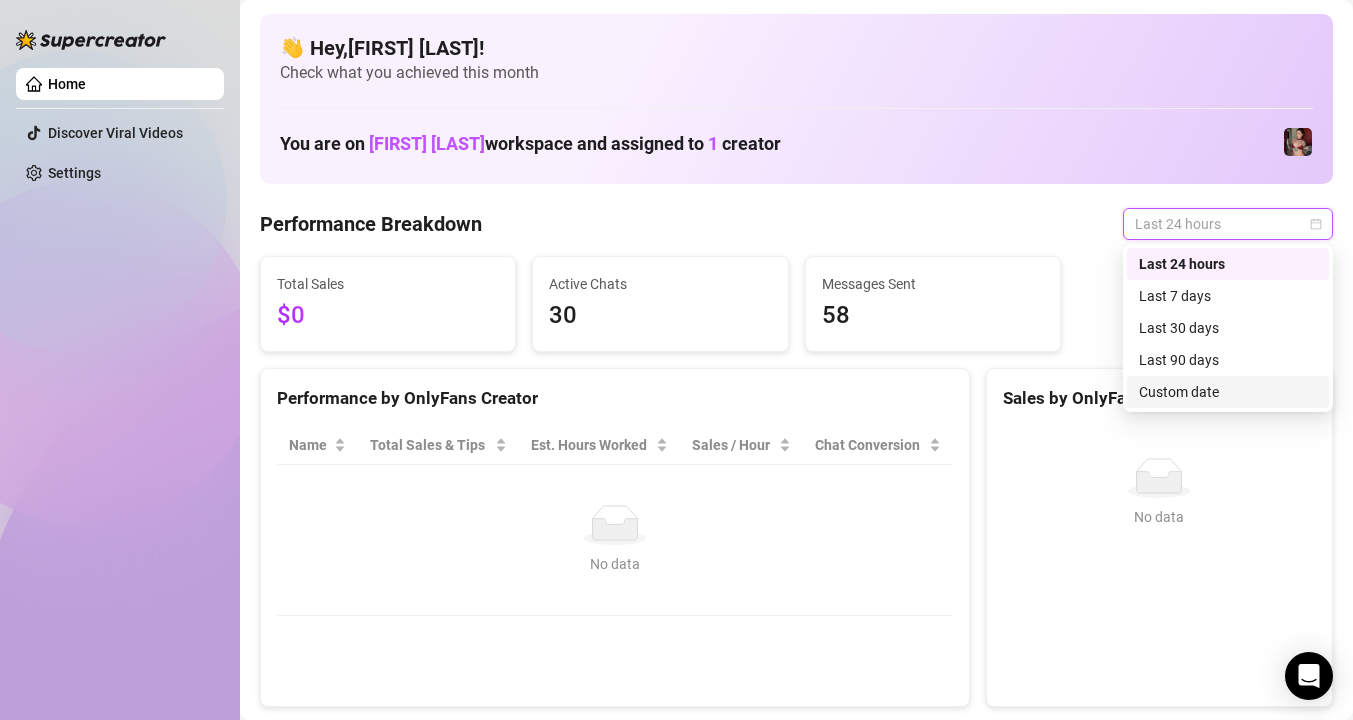 click on "Custom date" at bounding box center (1228, 392) 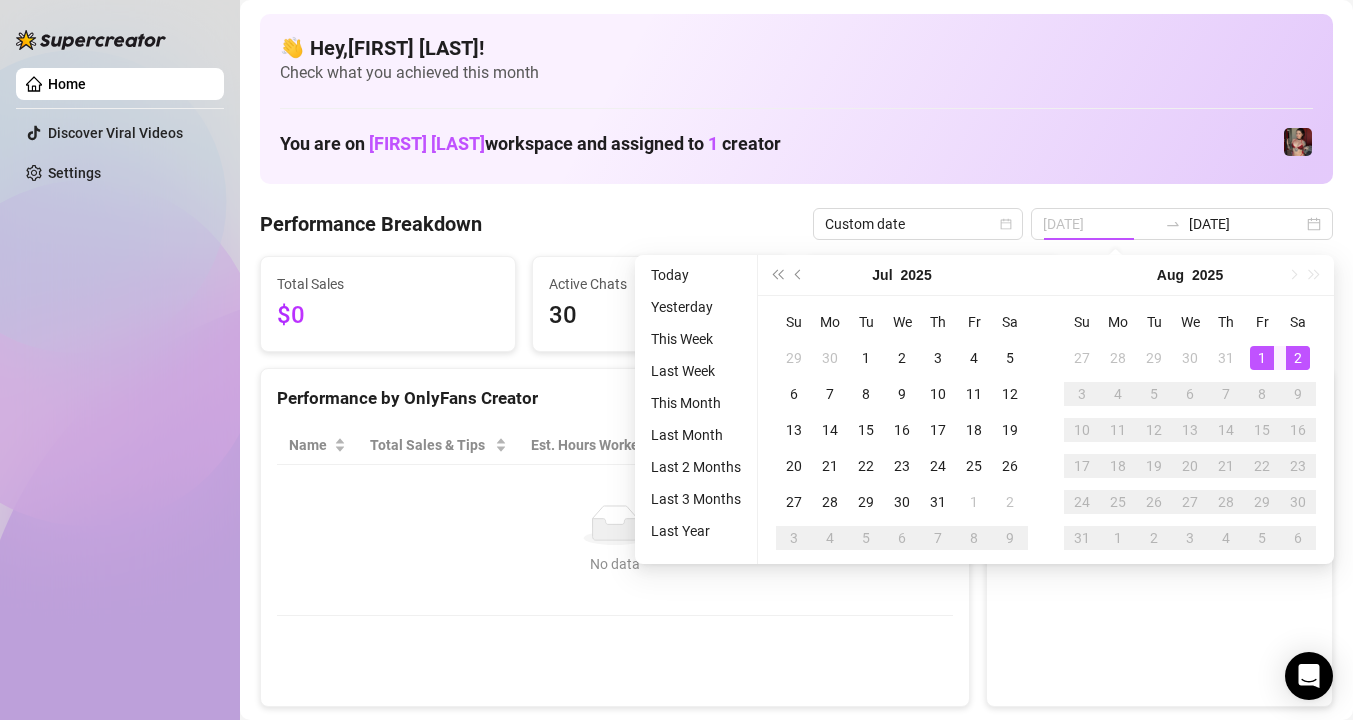 click on "1" at bounding box center [1262, 358] 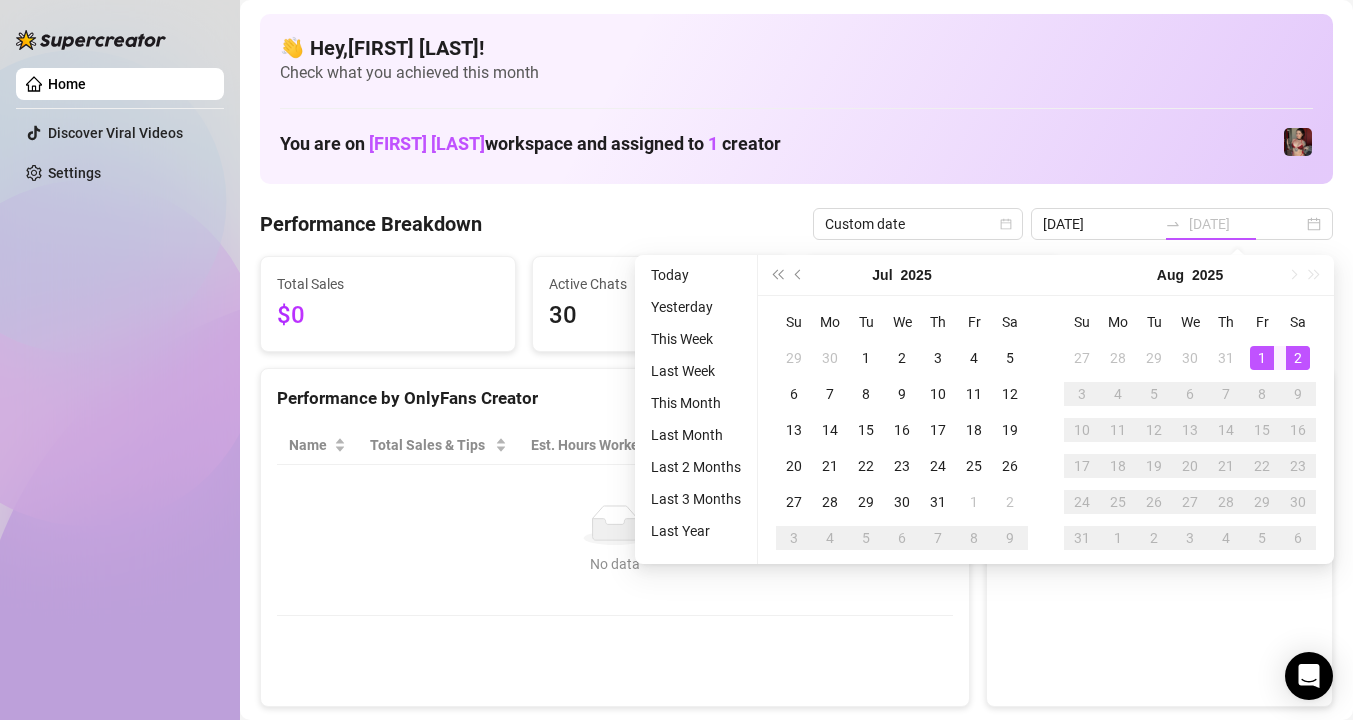 click on "2" at bounding box center [1298, 358] 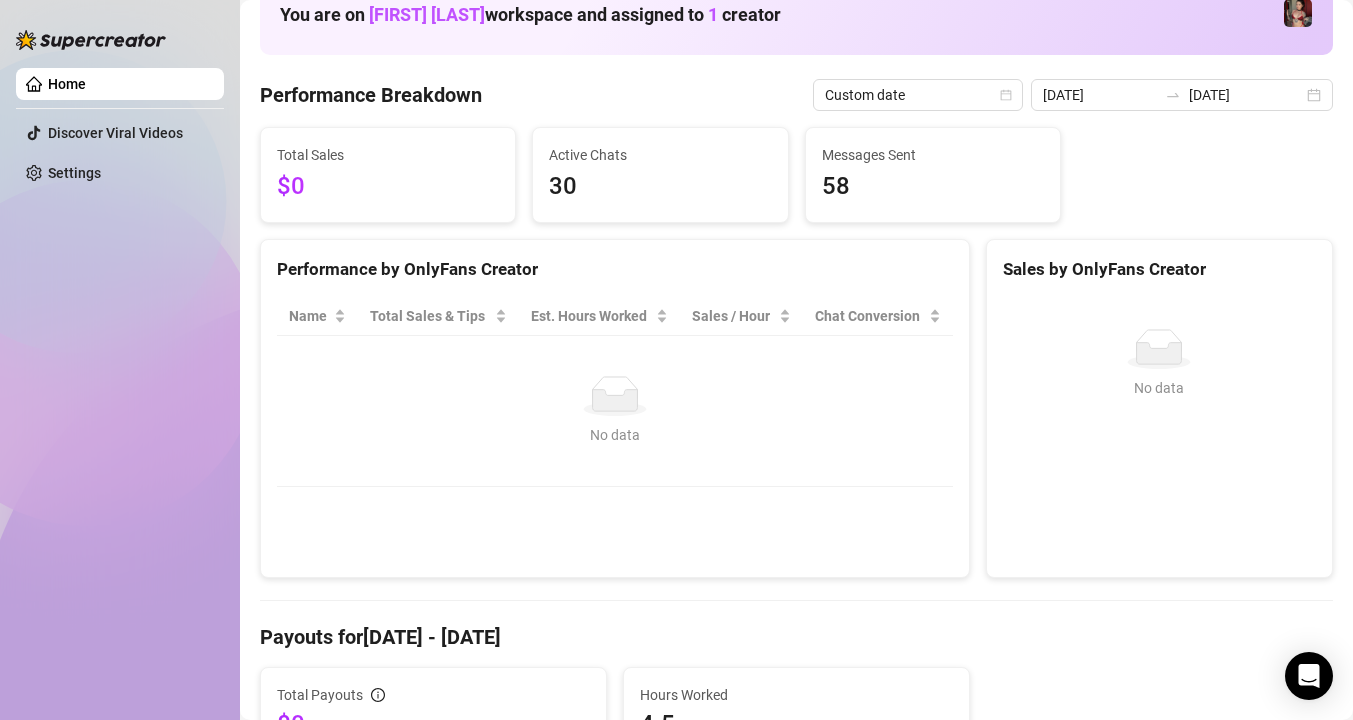 scroll, scrollTop: 0, scrollLeft: 0, axis: both 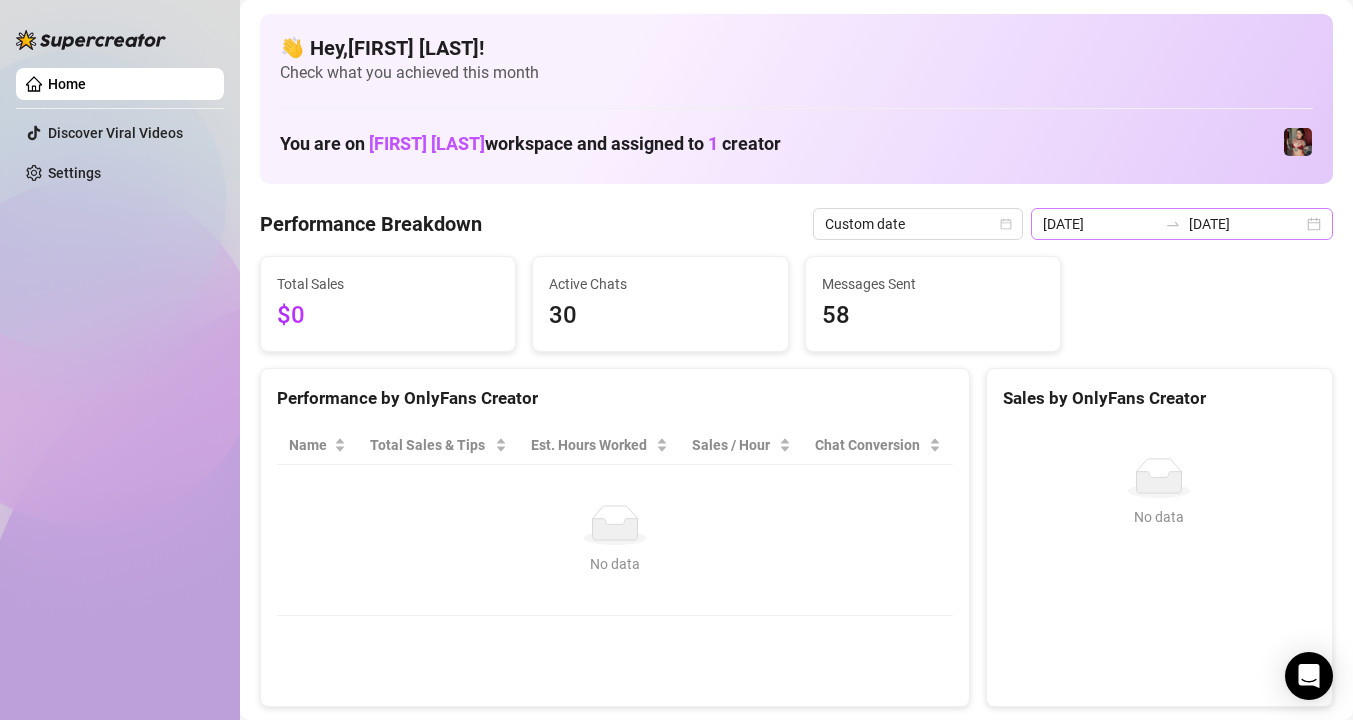 click on "2025-08-01 2025-08-02" at bounding box center (1182, 224) 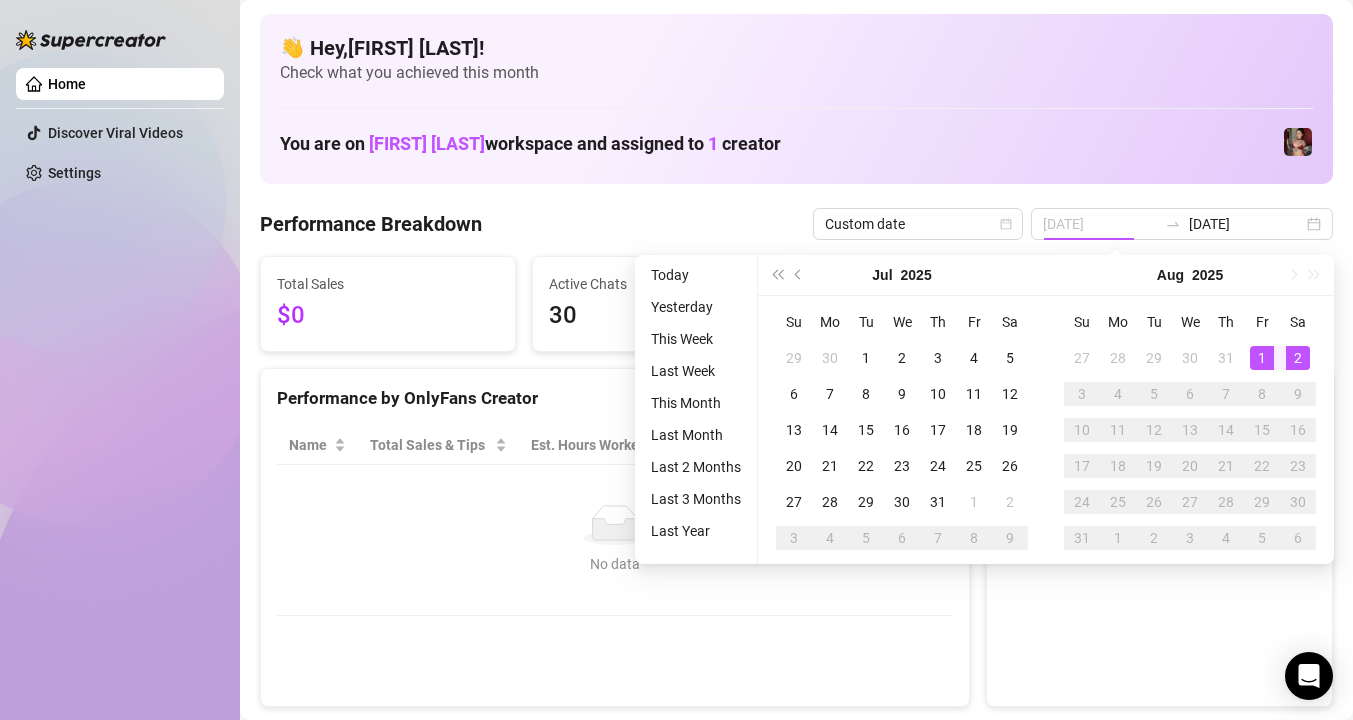 click on "1" at bounding box center (1262, 358) 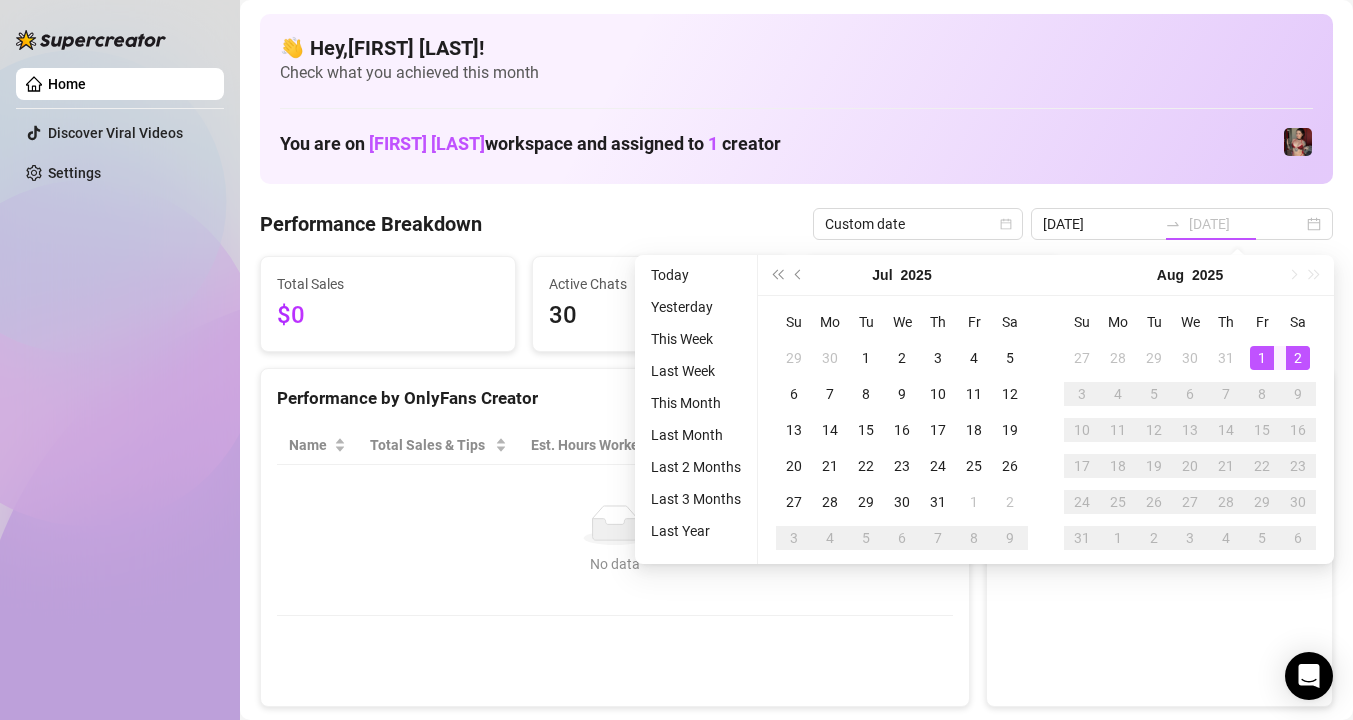 click on "2" at bounding box center [1298, 358] 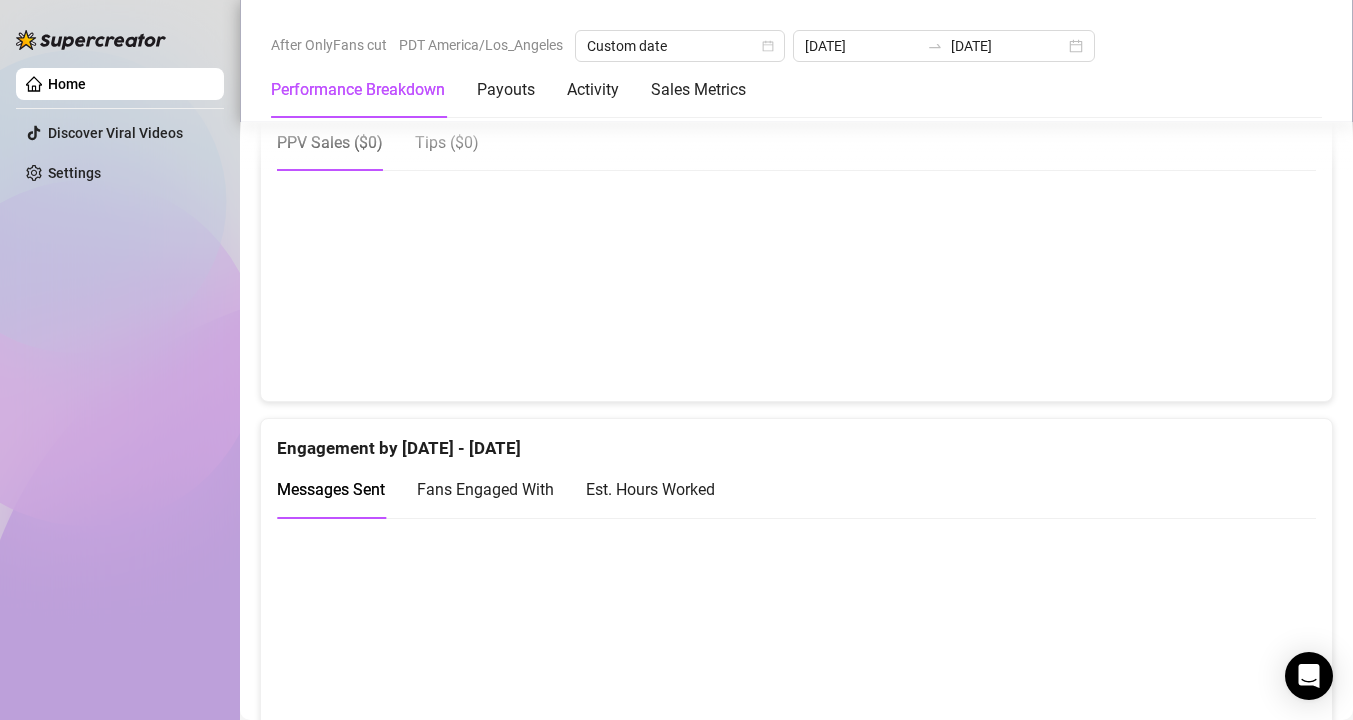 scroll, scrollTop: 1099, scrollLeft: 0, axis: vertical 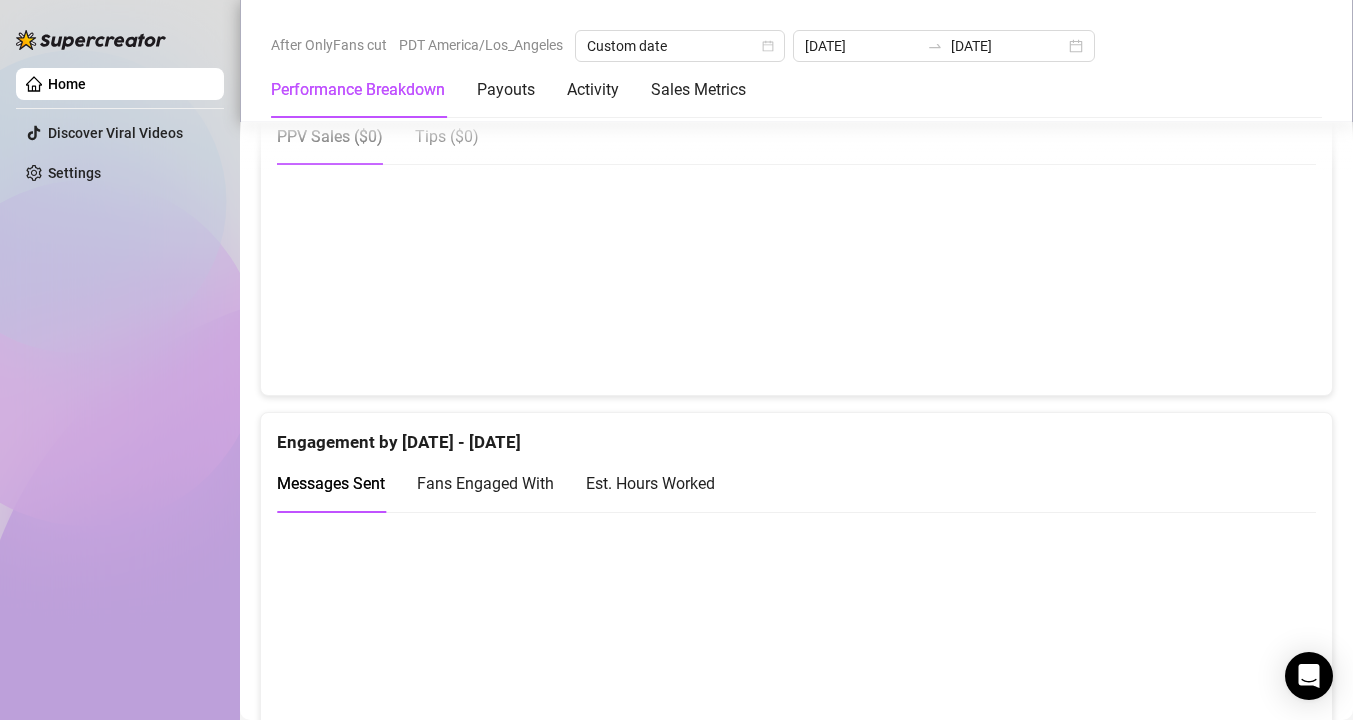 click at bounding box center [796, 627] 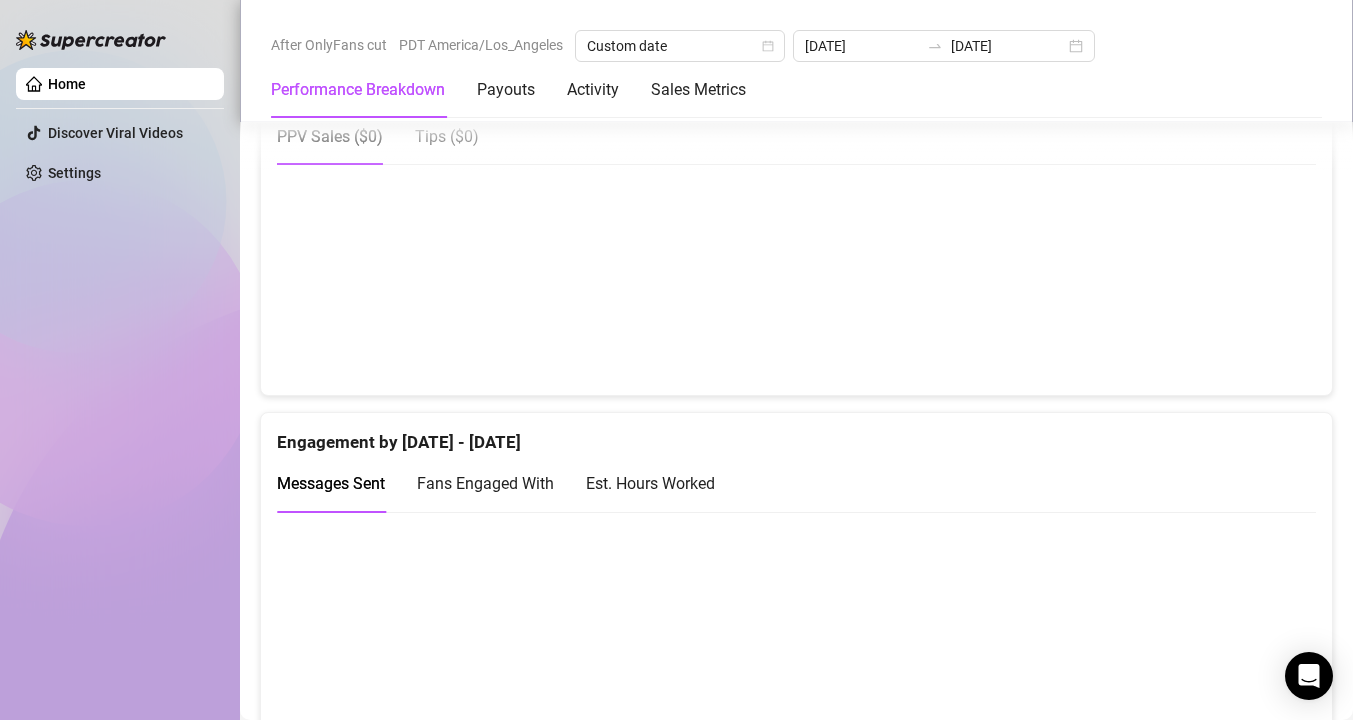 click on "Fans Engaged With" at bounding box center (485, 483) 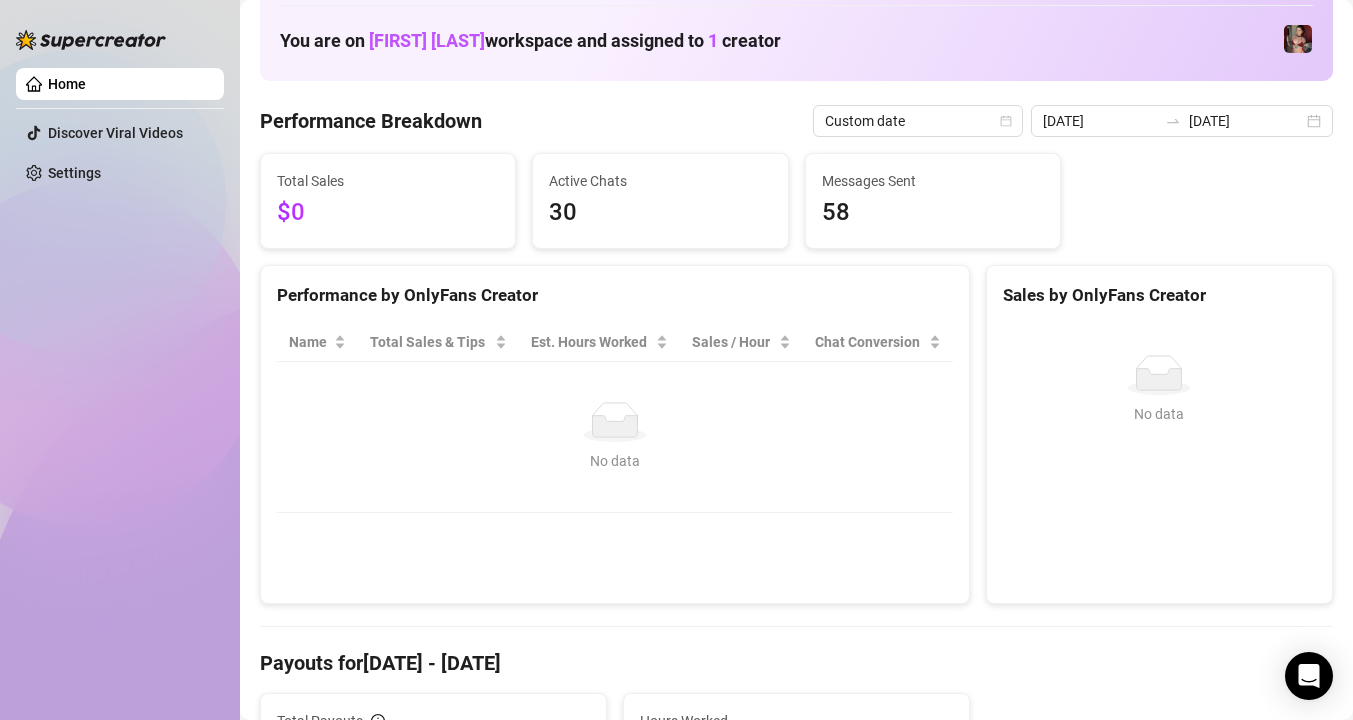 scroll, scrollTop: 0, scrollLeft: 0, axis: both 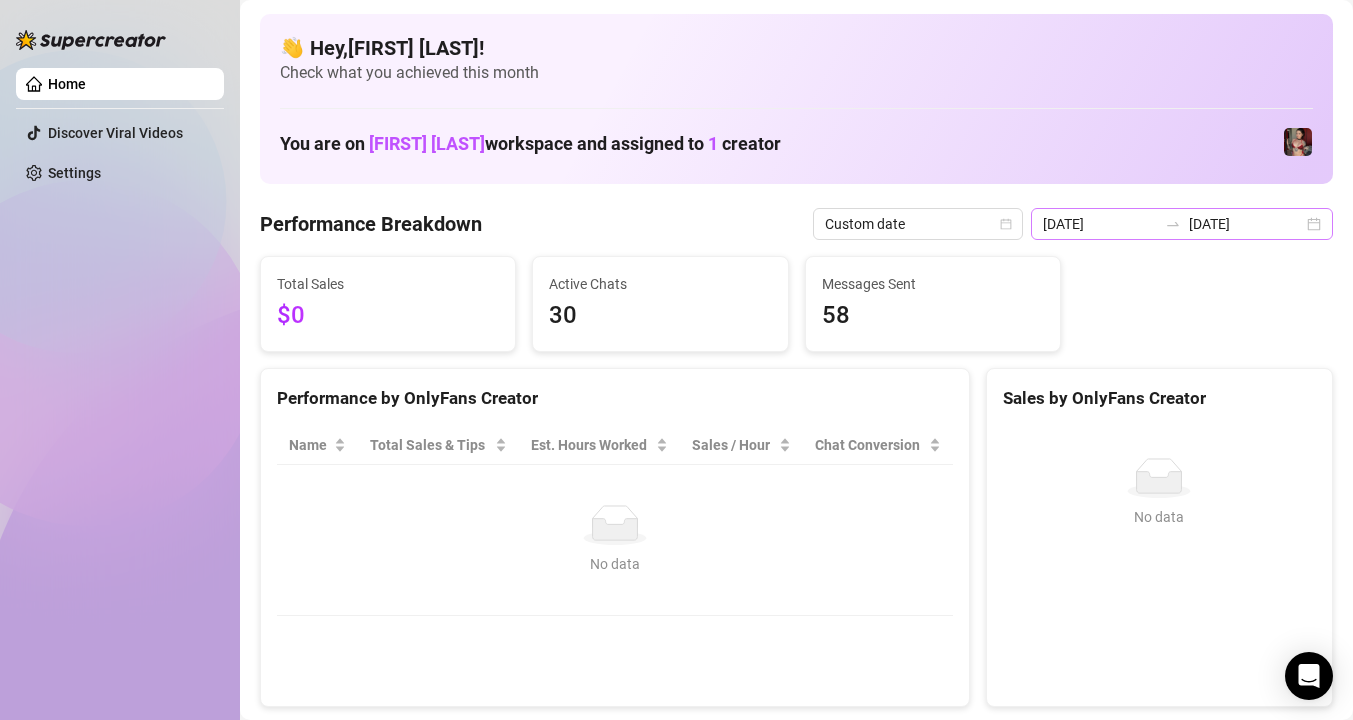 click on "2025-08-01 2025-08-02" at bounding box center [1182, 224] 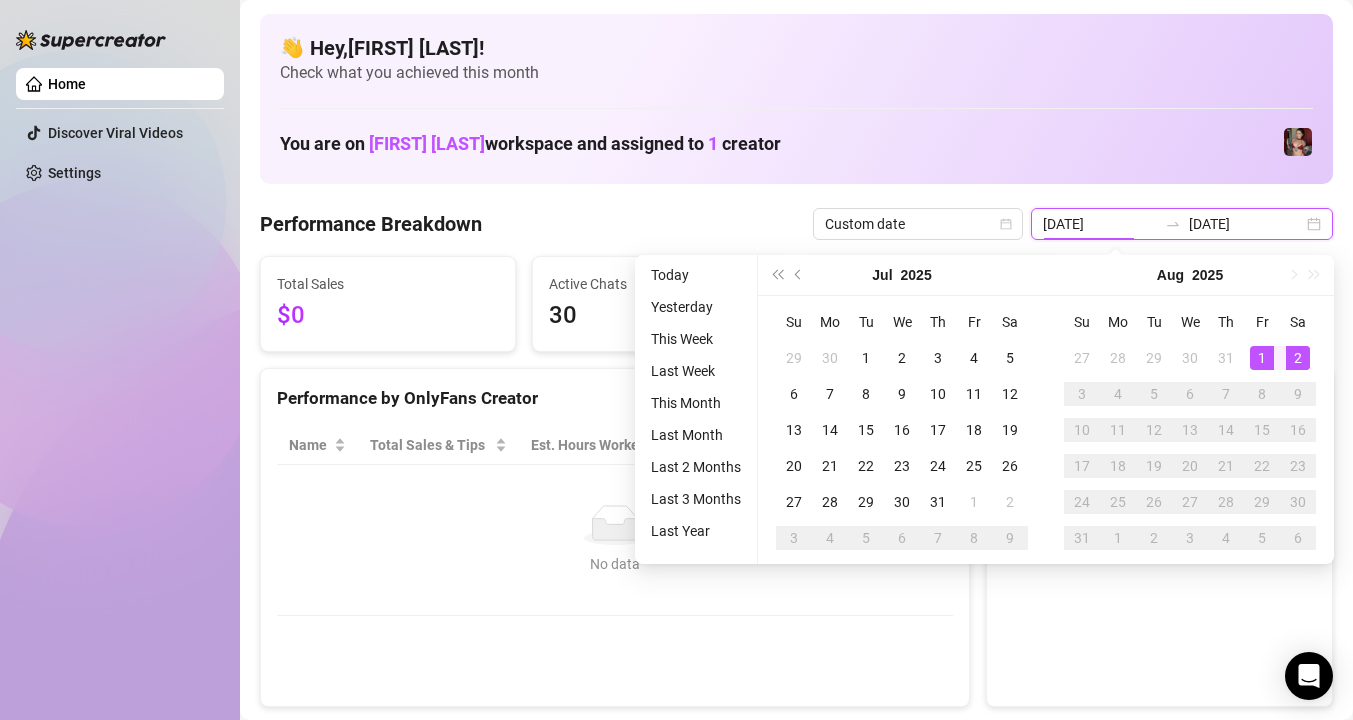 type on "2025-08-01" 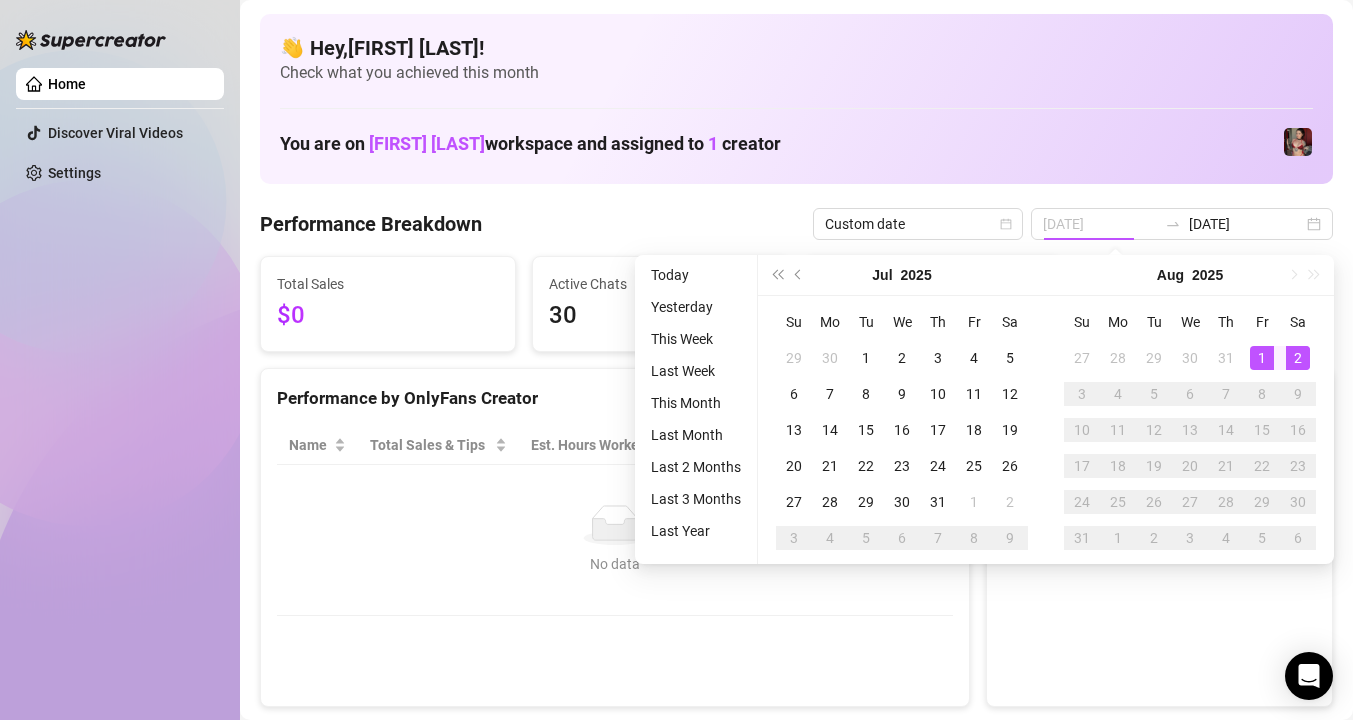 click on "1" at bounding box center [1262, 358] 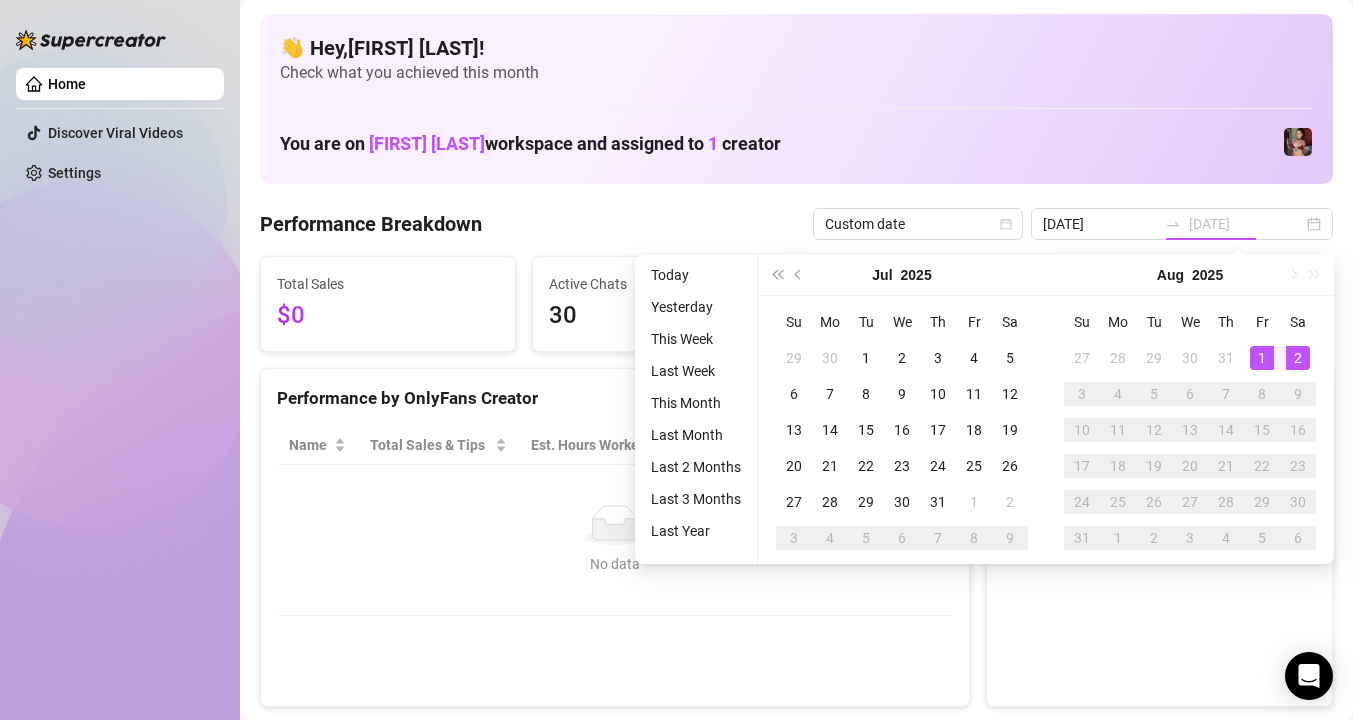 click on "2" at bounding box center (1298, 358) 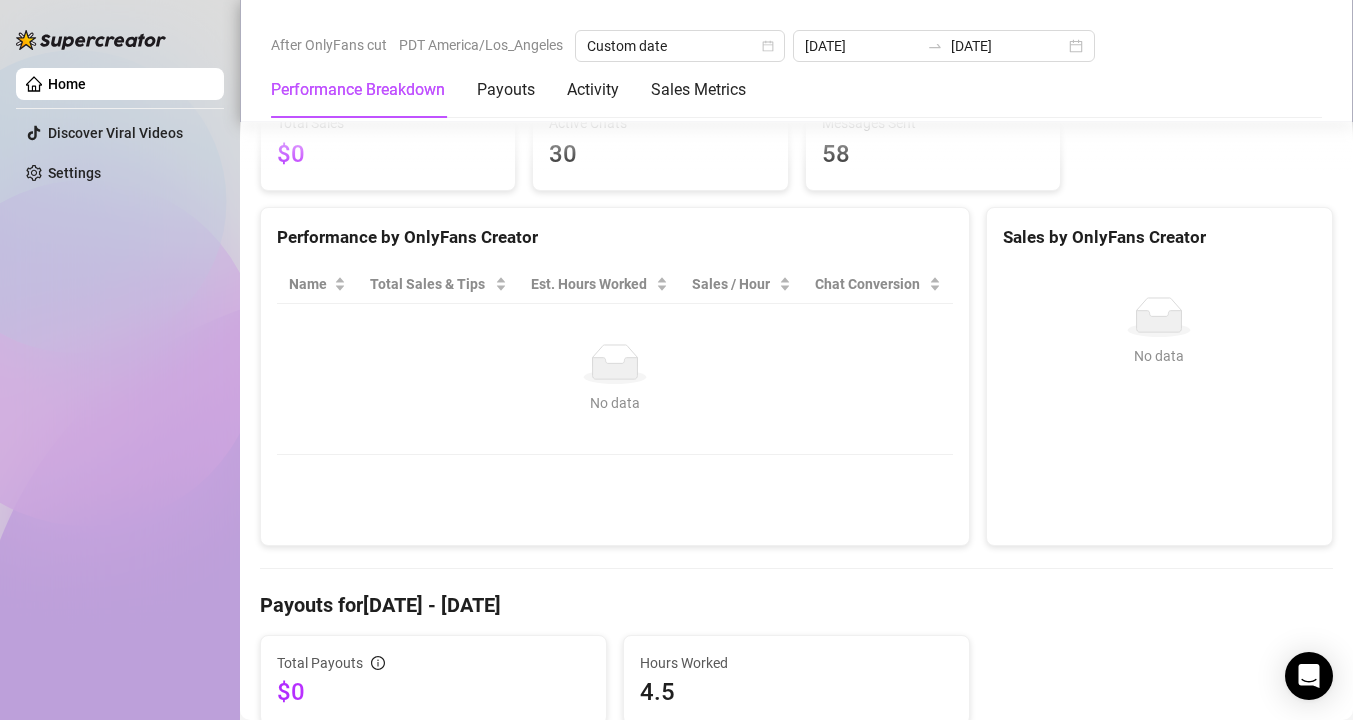 scroll, scrollTop: 1139, scrollLeft: 0, axis: vertical 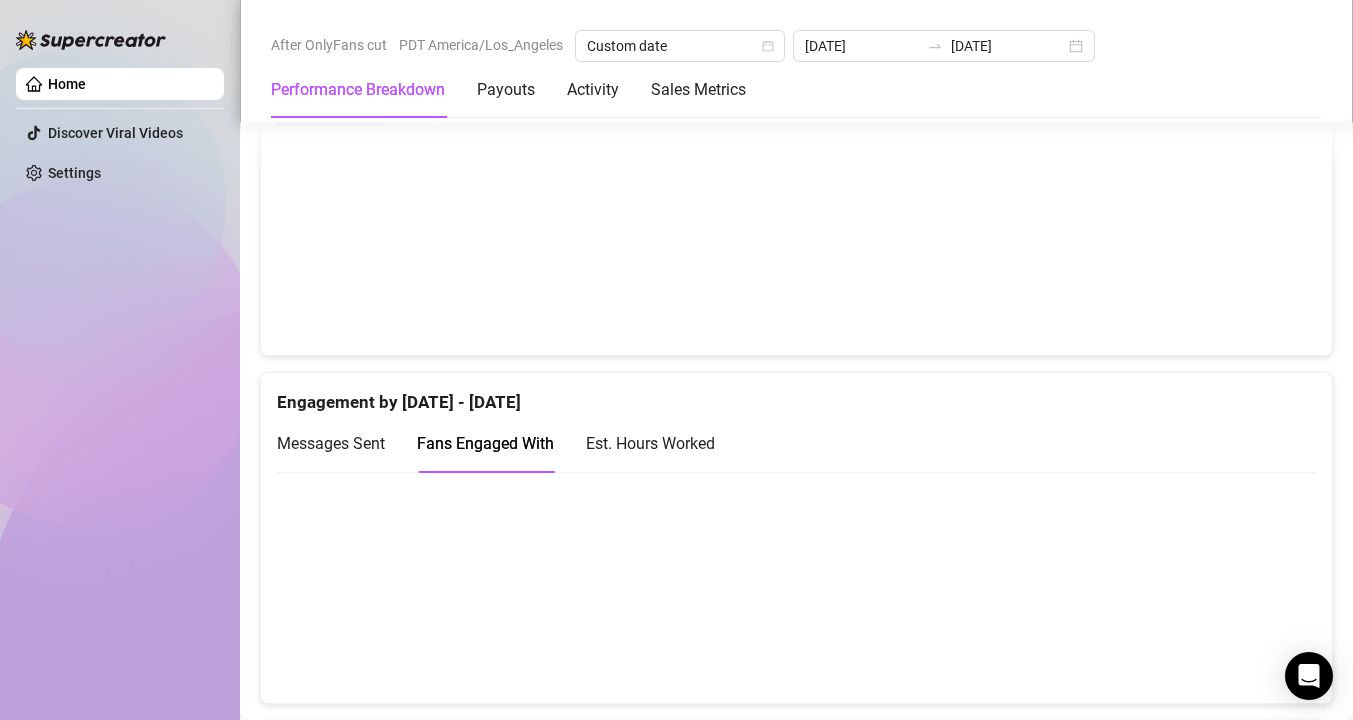 click on "Est. Hours Worked" at bounding box center [650, 443] 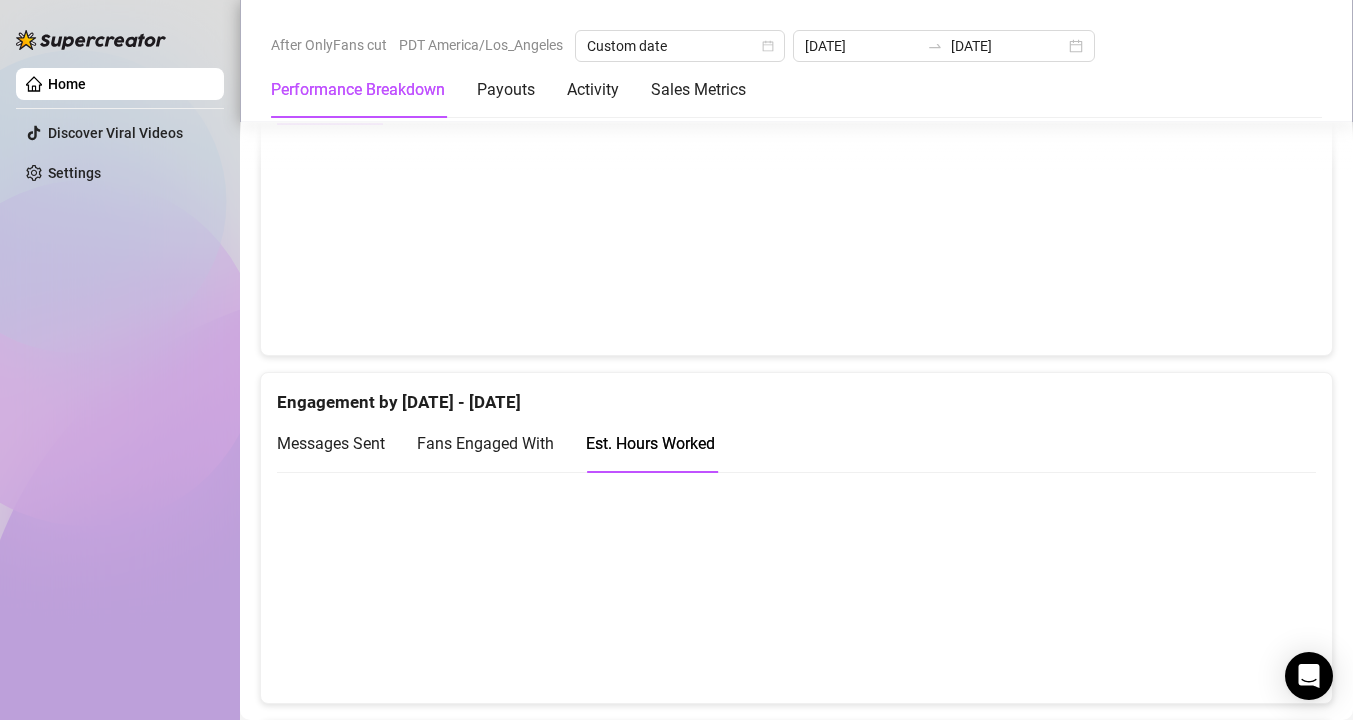 click on "Messages Sent" at bounding box center (331, 443) 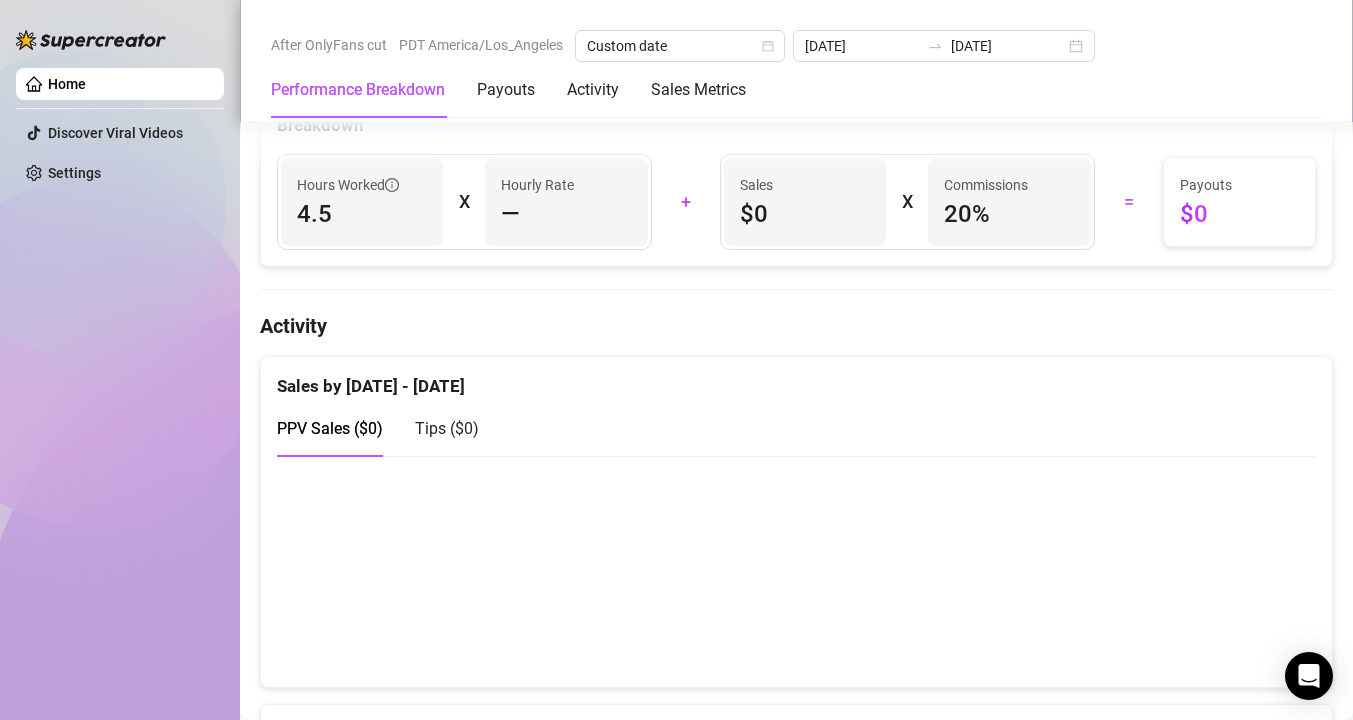 scroll, scrollTop: 1028, scrollLeft: 0, axis: vertical 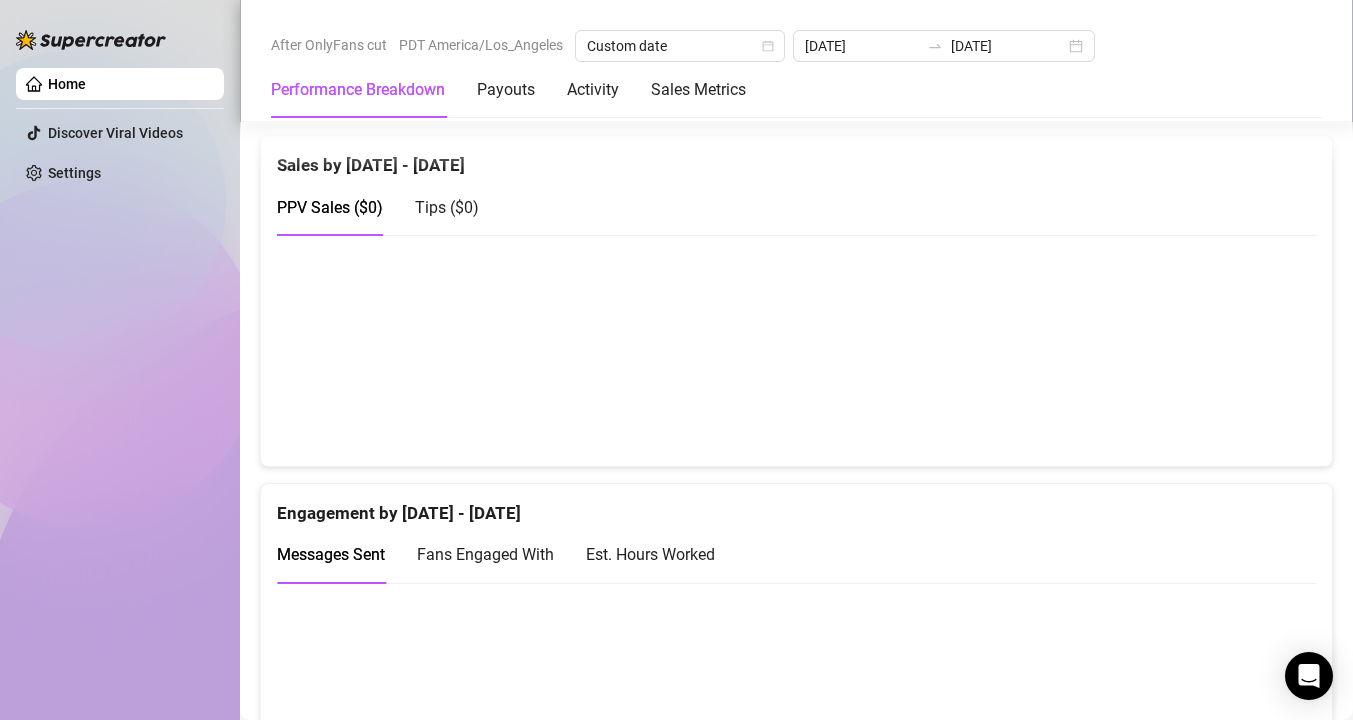 click on "Tips ( $0 )" at bounding box center (447, 207) 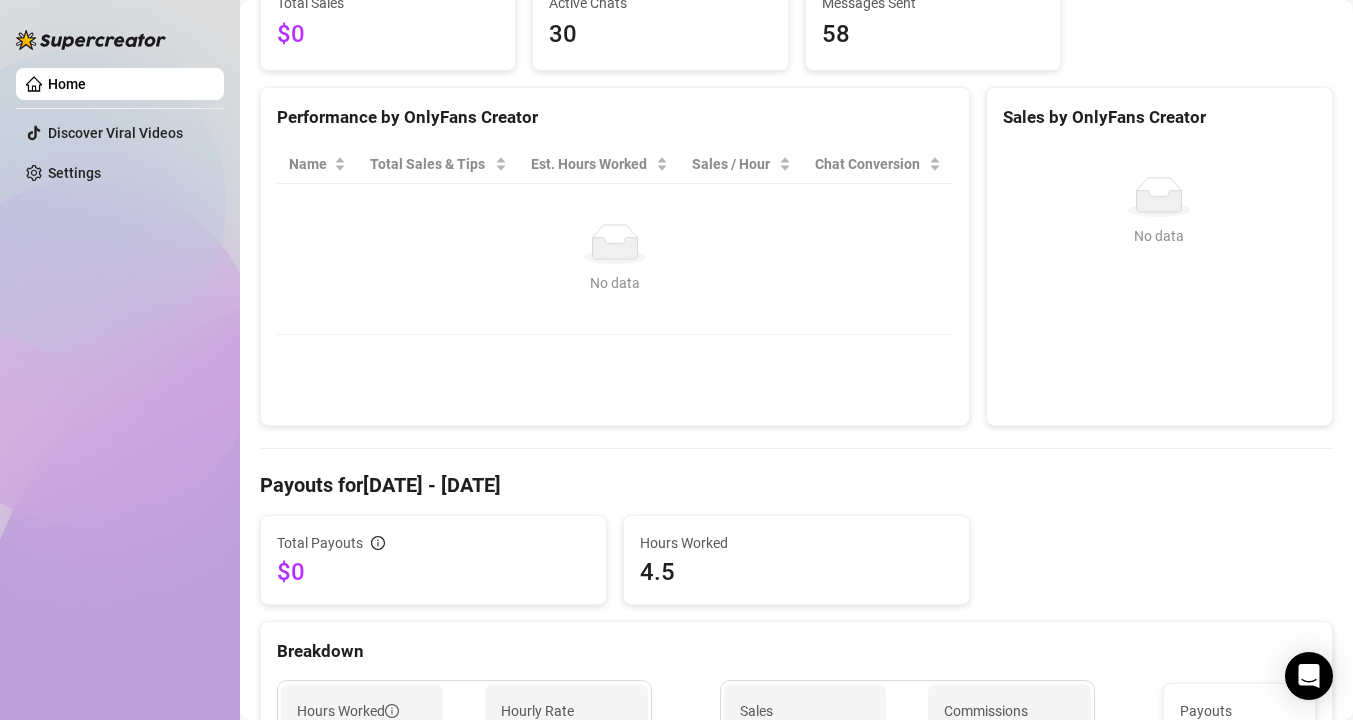 scroll, scrollTop: 0, scrollLeft: 0, axis: both 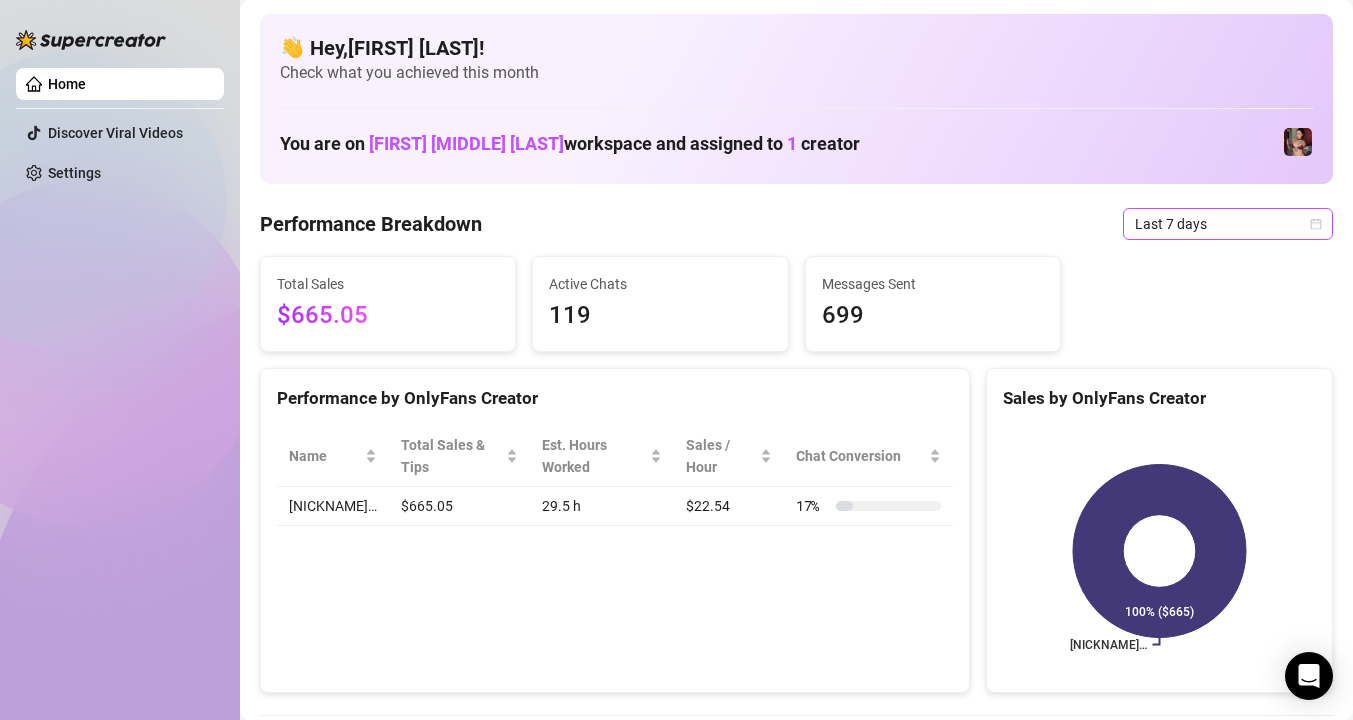 click on "Last 7 days" at bounding box center [1228, 224] 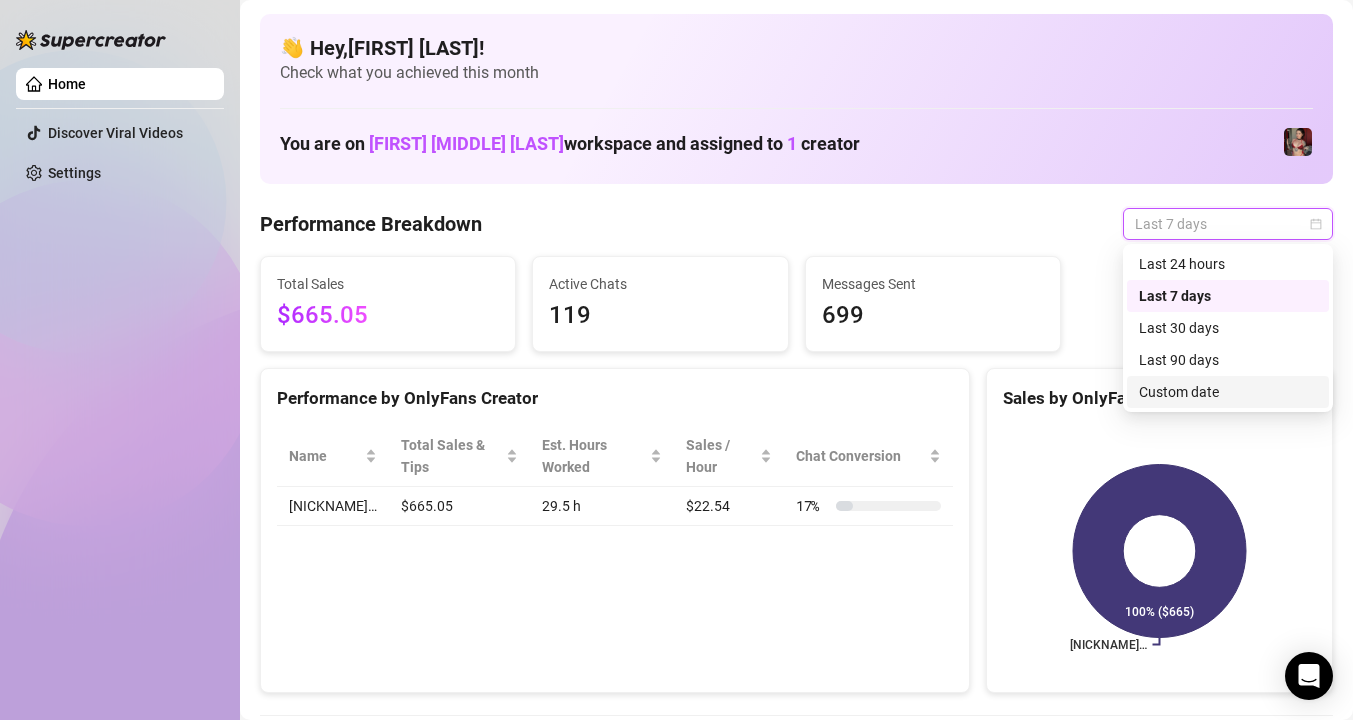 click on "Custom date" at bounding box center (1228, 392) 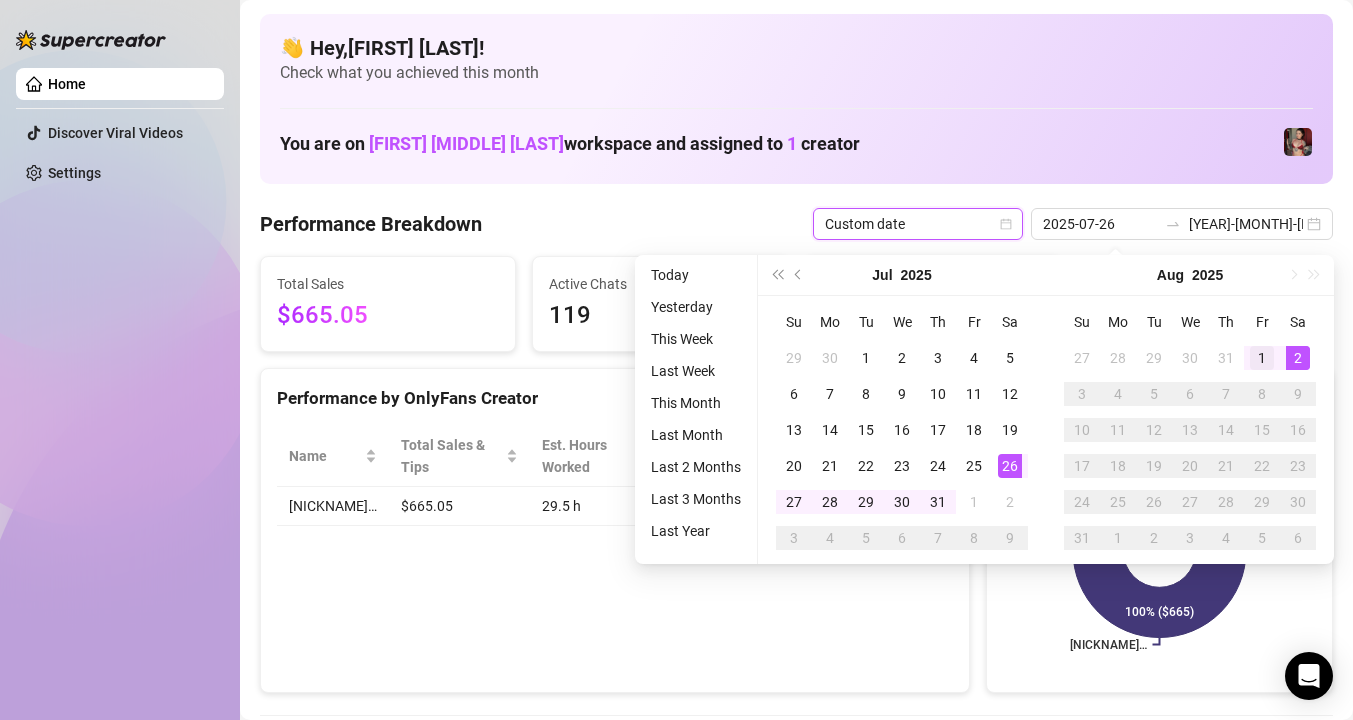 type on "2025-08-01" 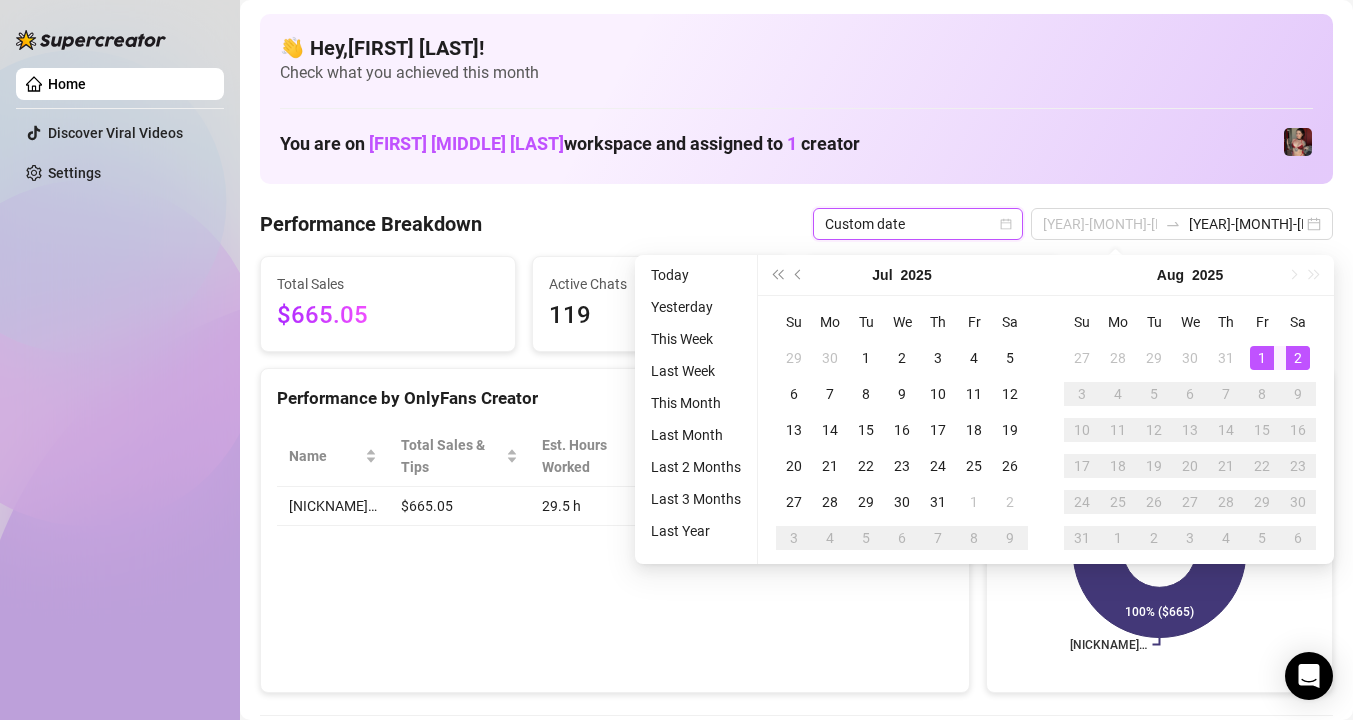click on "1" at bounding box center [1262, 358] 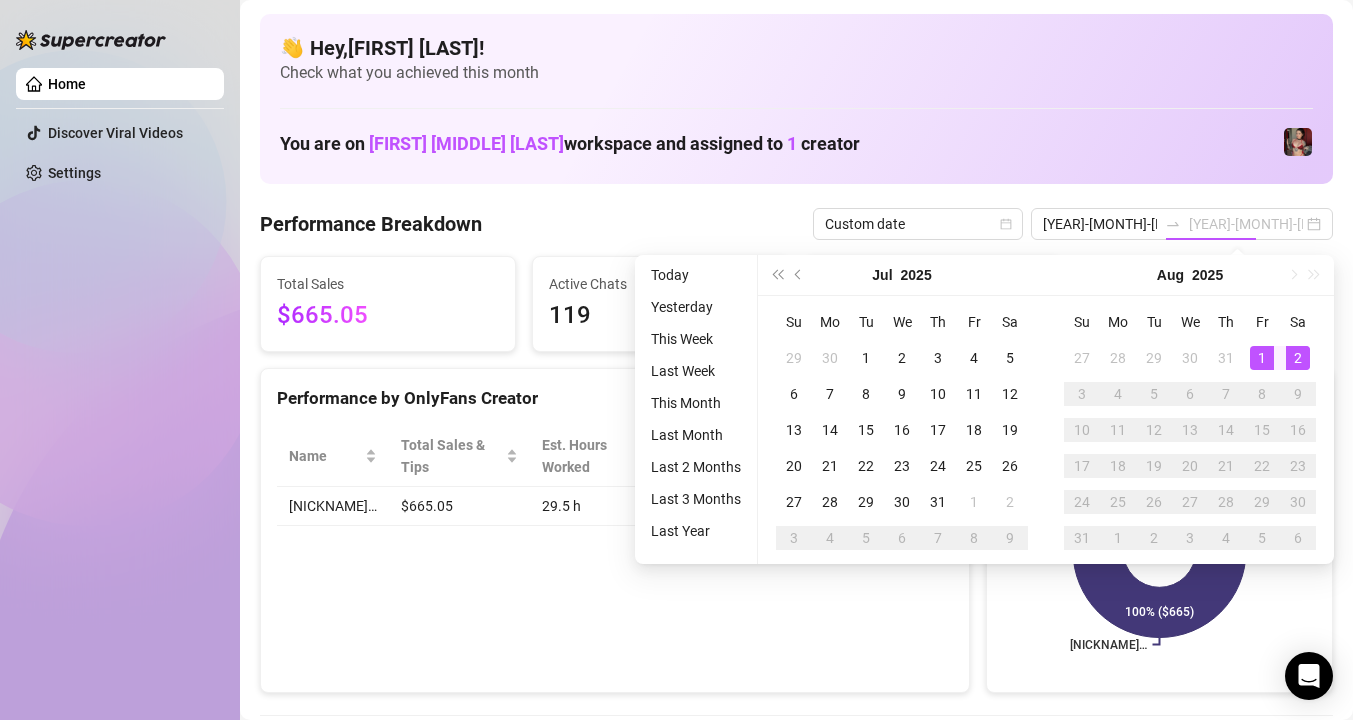 click on "2" at bounding box center (1298, 358) 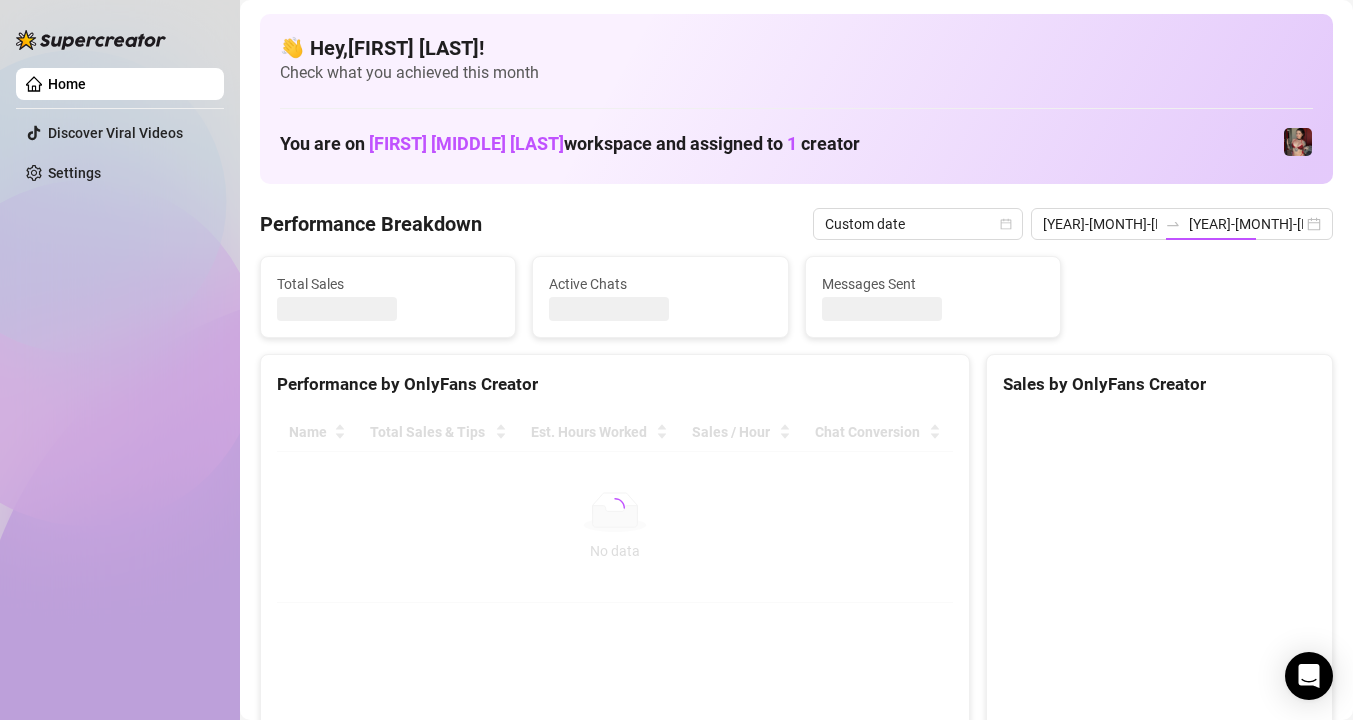 type on "2025-08-01" 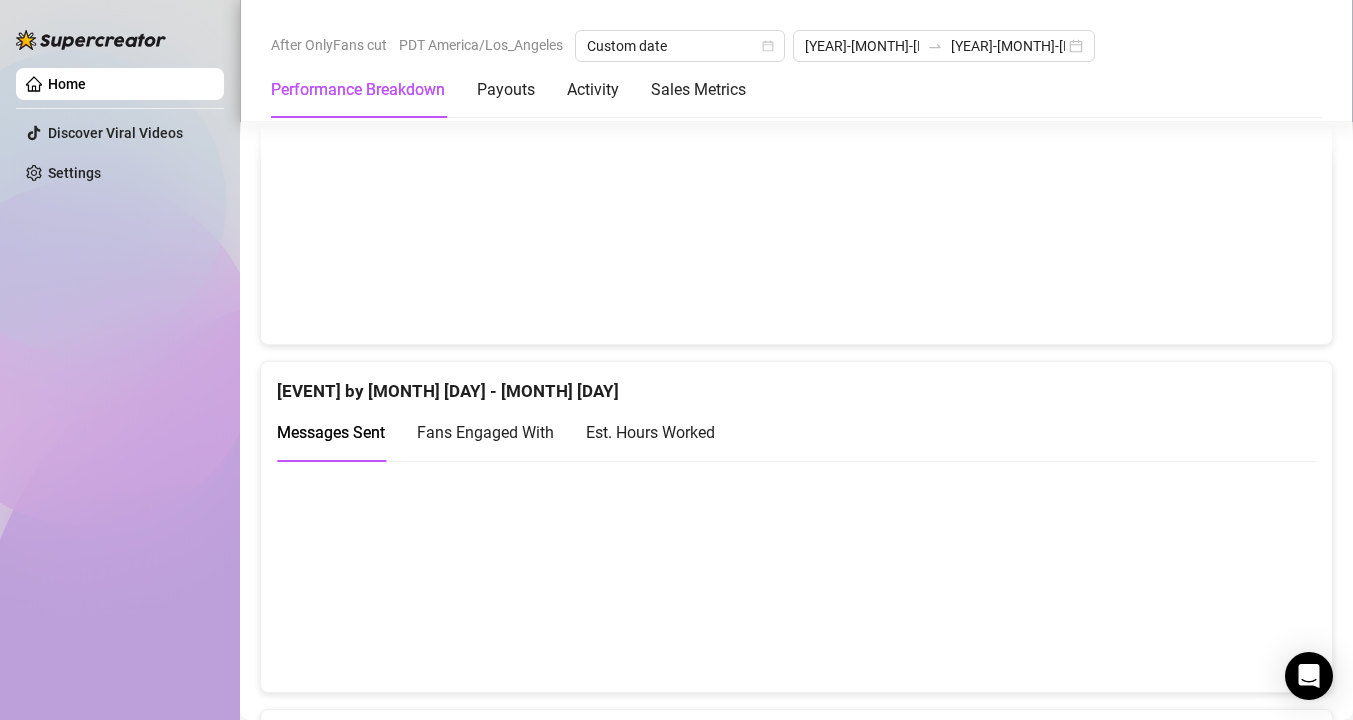 scroll, scrollTop: 1396, scrollLeft: 0, axis: vertical 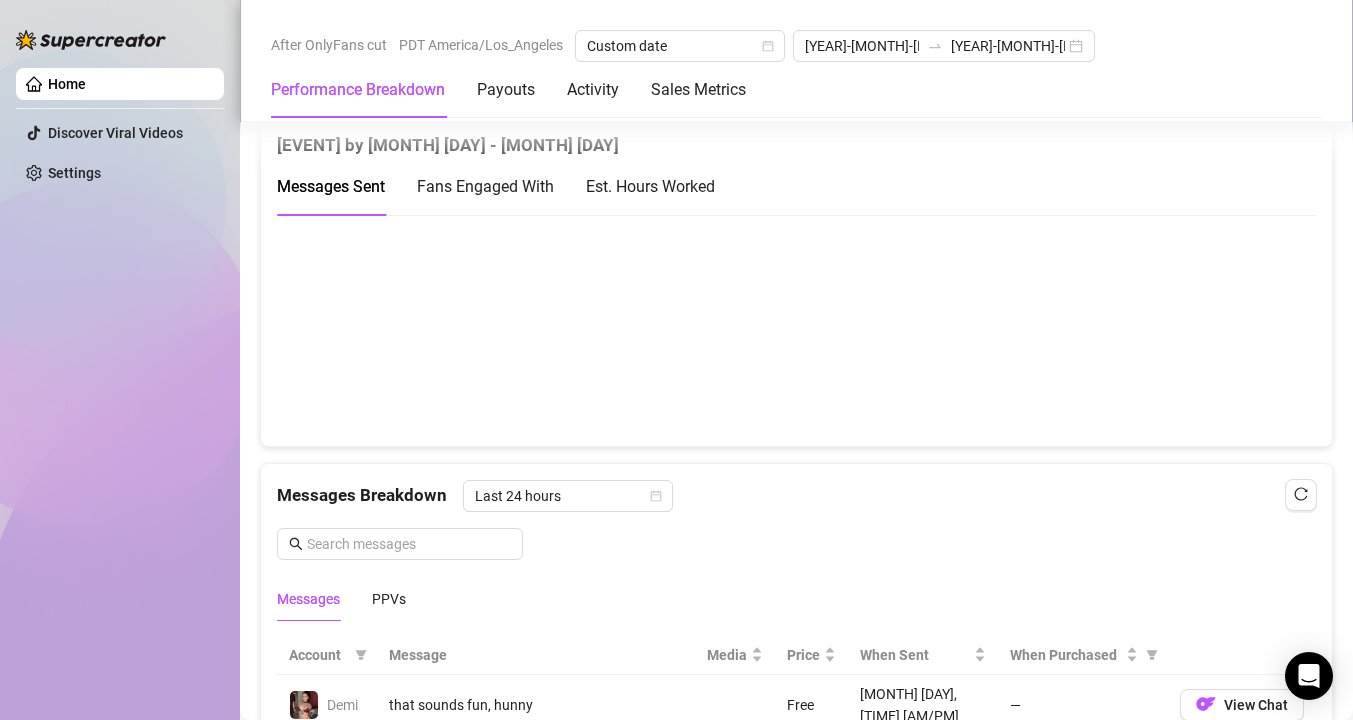 click on "Est. Hours Worked" at bounding box center [650, 186] 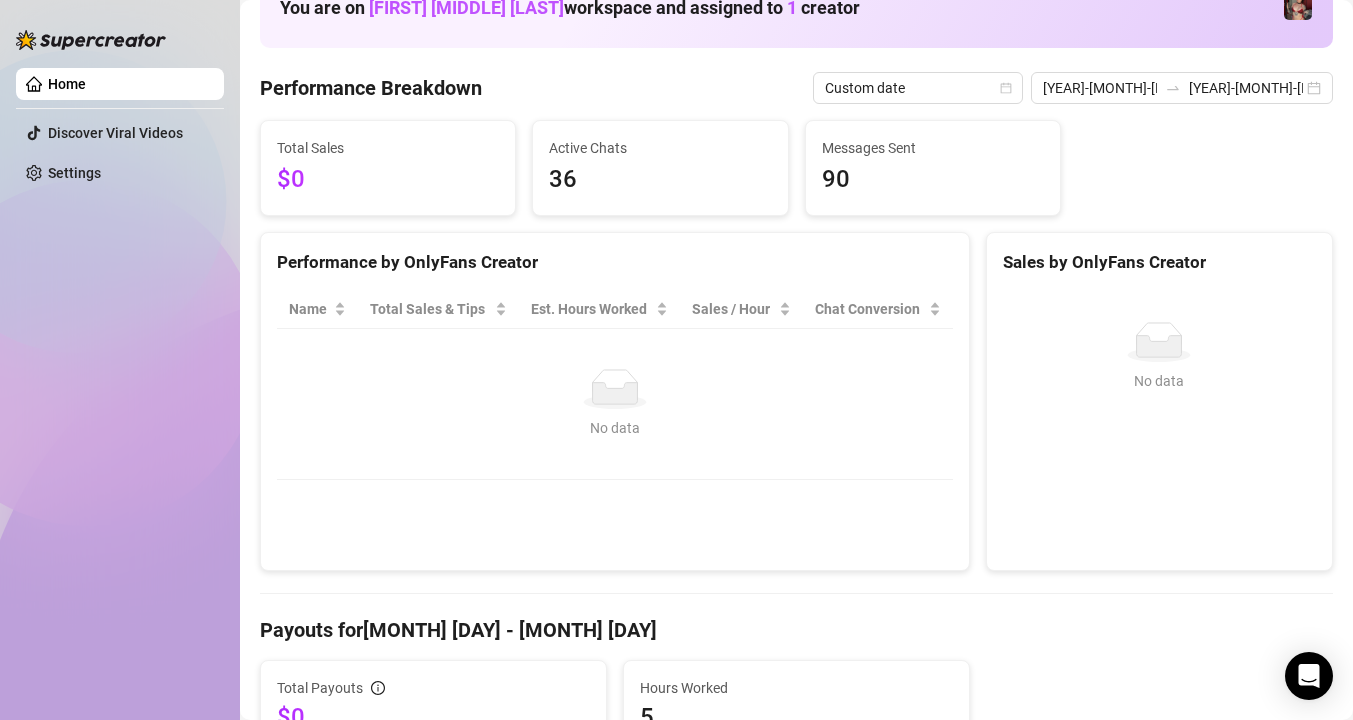 scroll, scrollTop: 0, scrollLeft: 0, axis: both 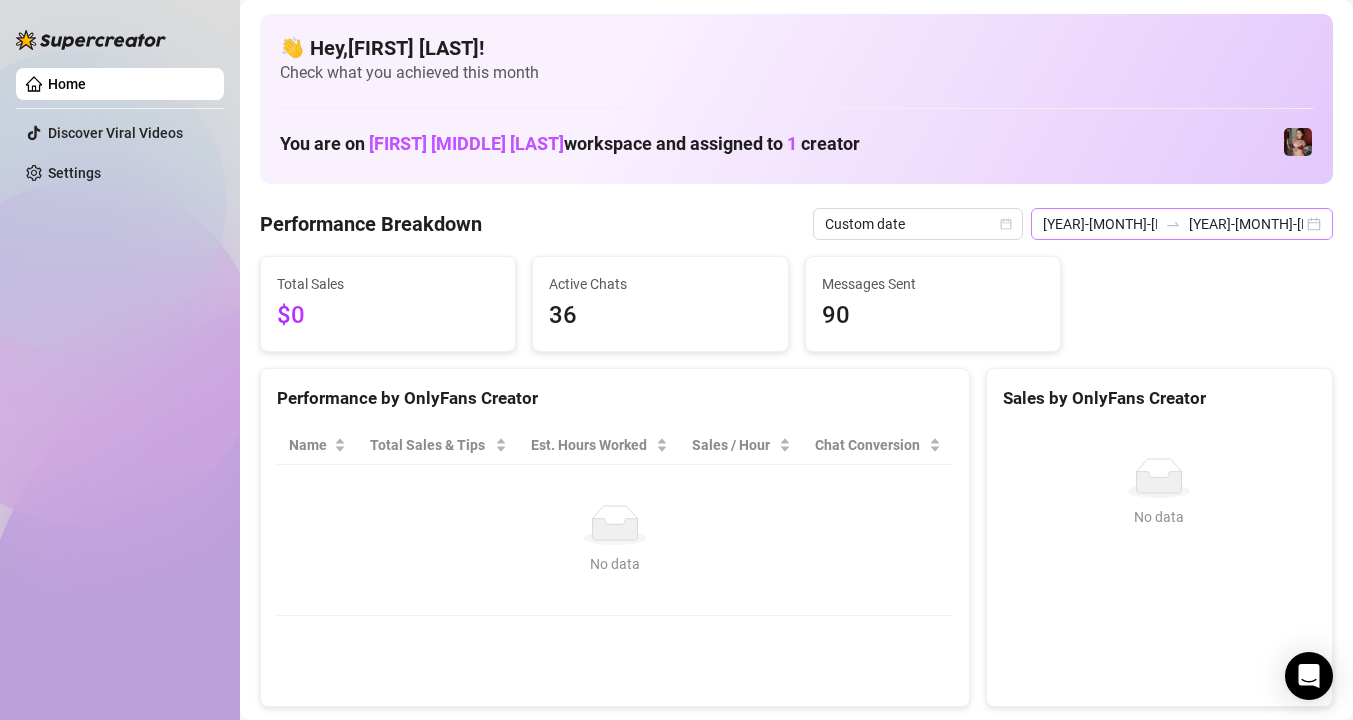 click on "2025-08-01 2025-08-02" at bounding box center (1182, 224) 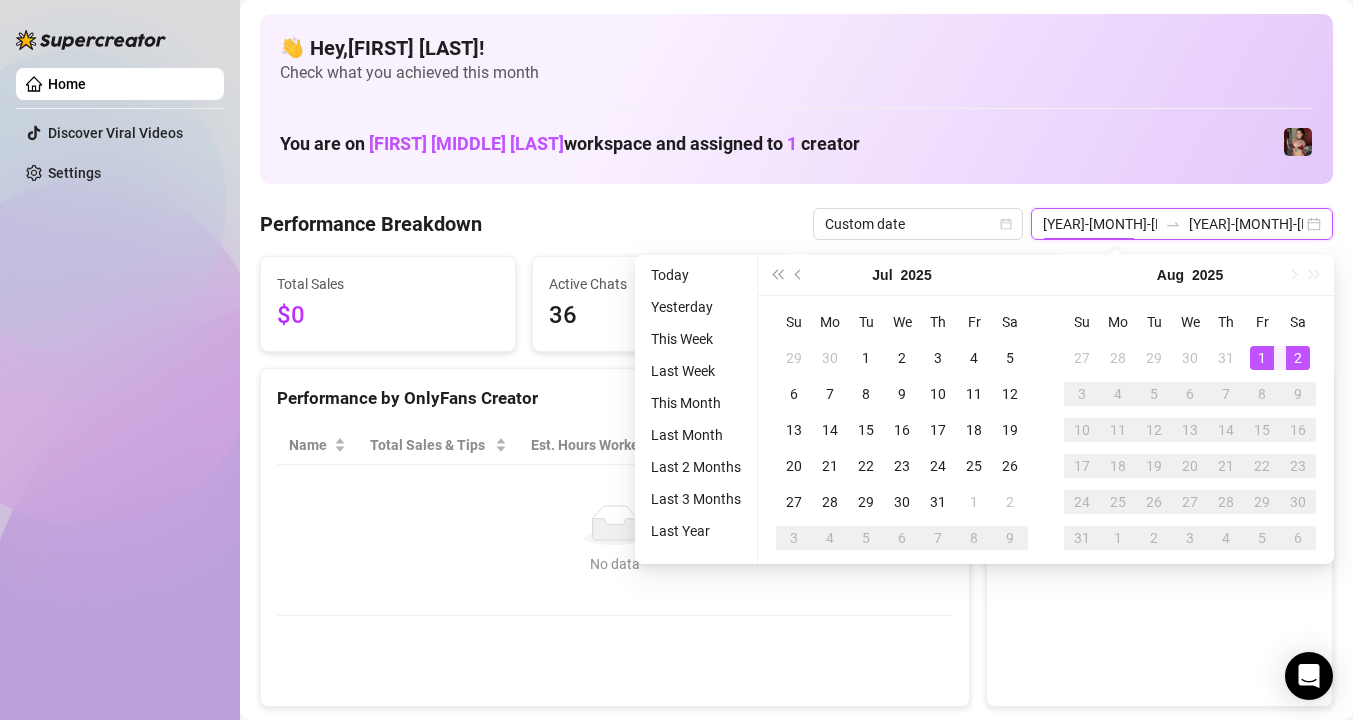 click on "2025-08-01 2025-08-02" at bounding box center (1182, 224) 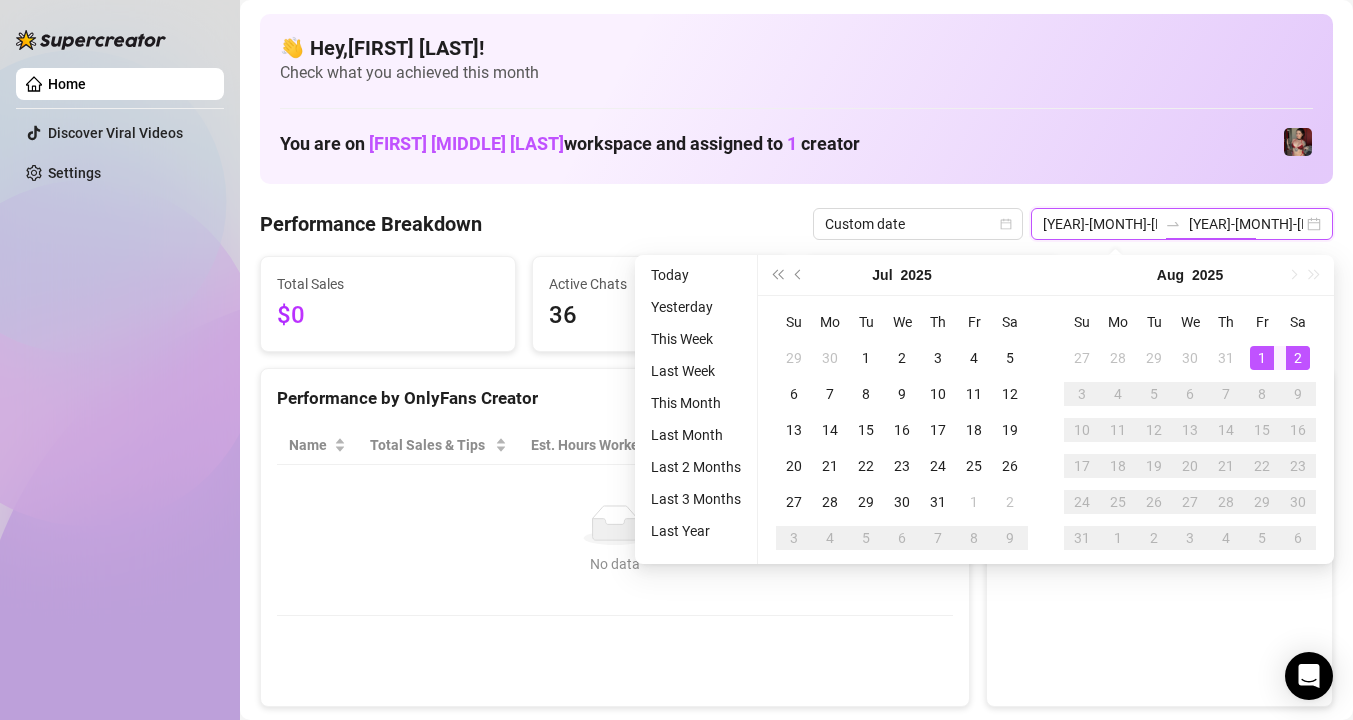 click on "2025-08-02" at bounding box center [1246, 224] 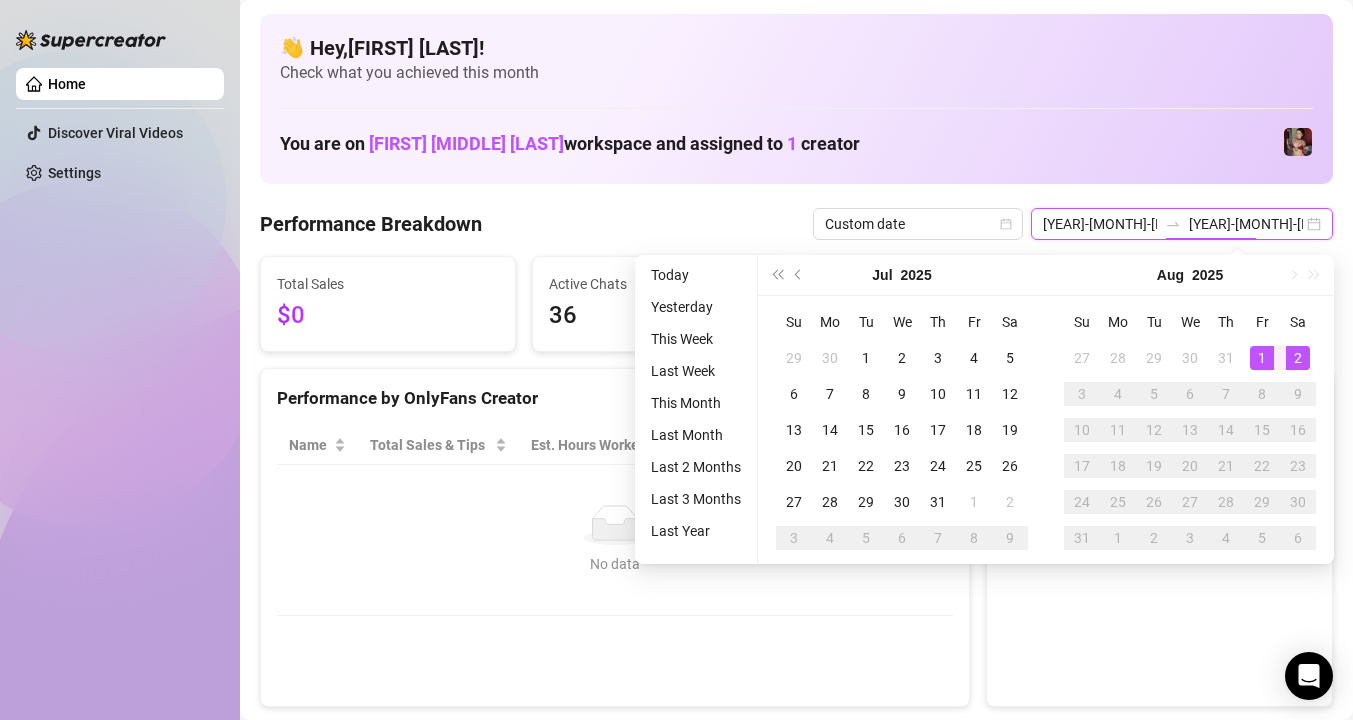 click on "2025-08-01 2025-08-02" at bounding box center [1182, 224] 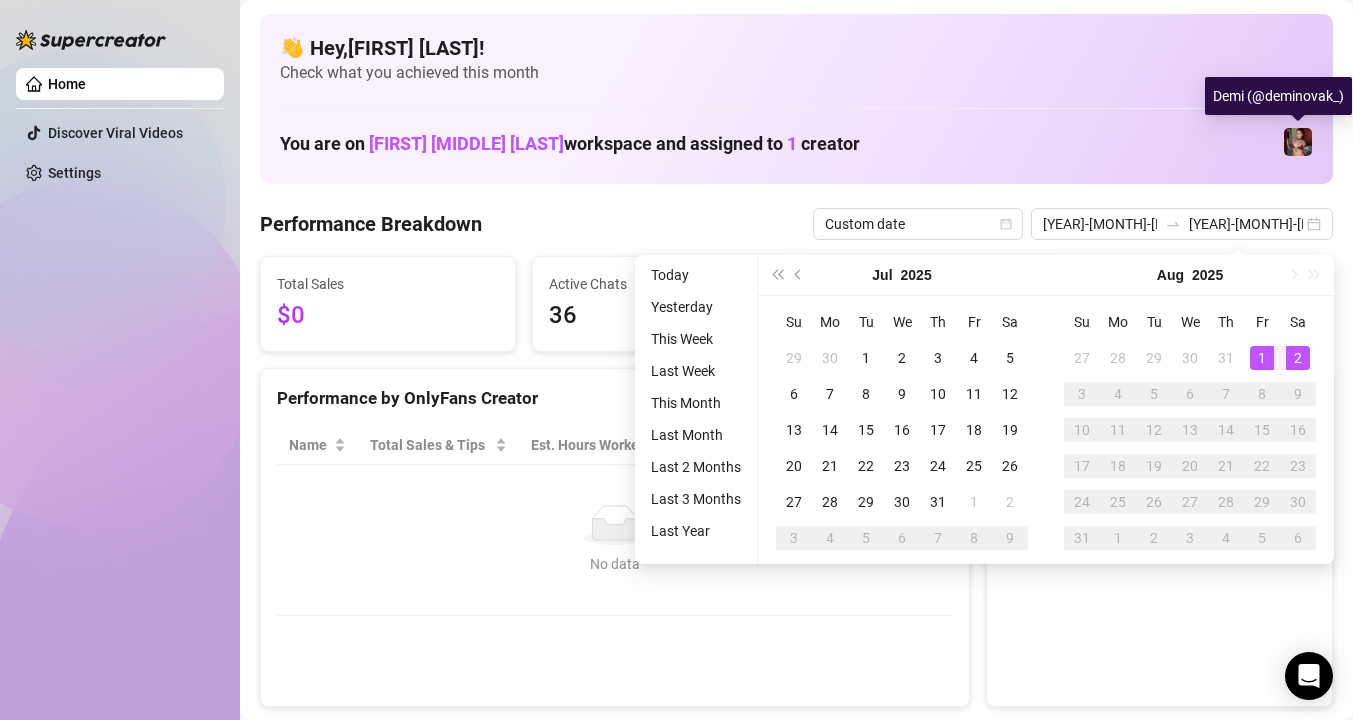 click at bounding box center [1298, 142] 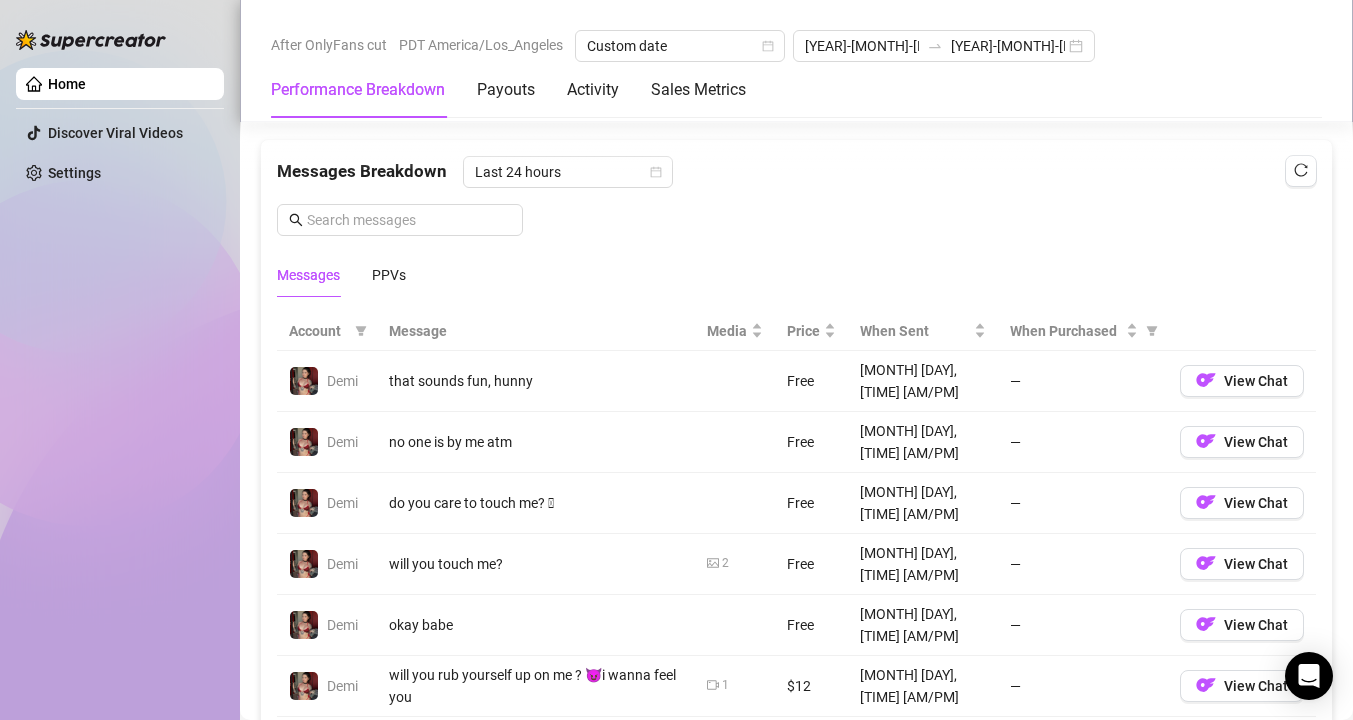 scroll, scrollTop: 1766, scrollLeft: 0, axis: vertical 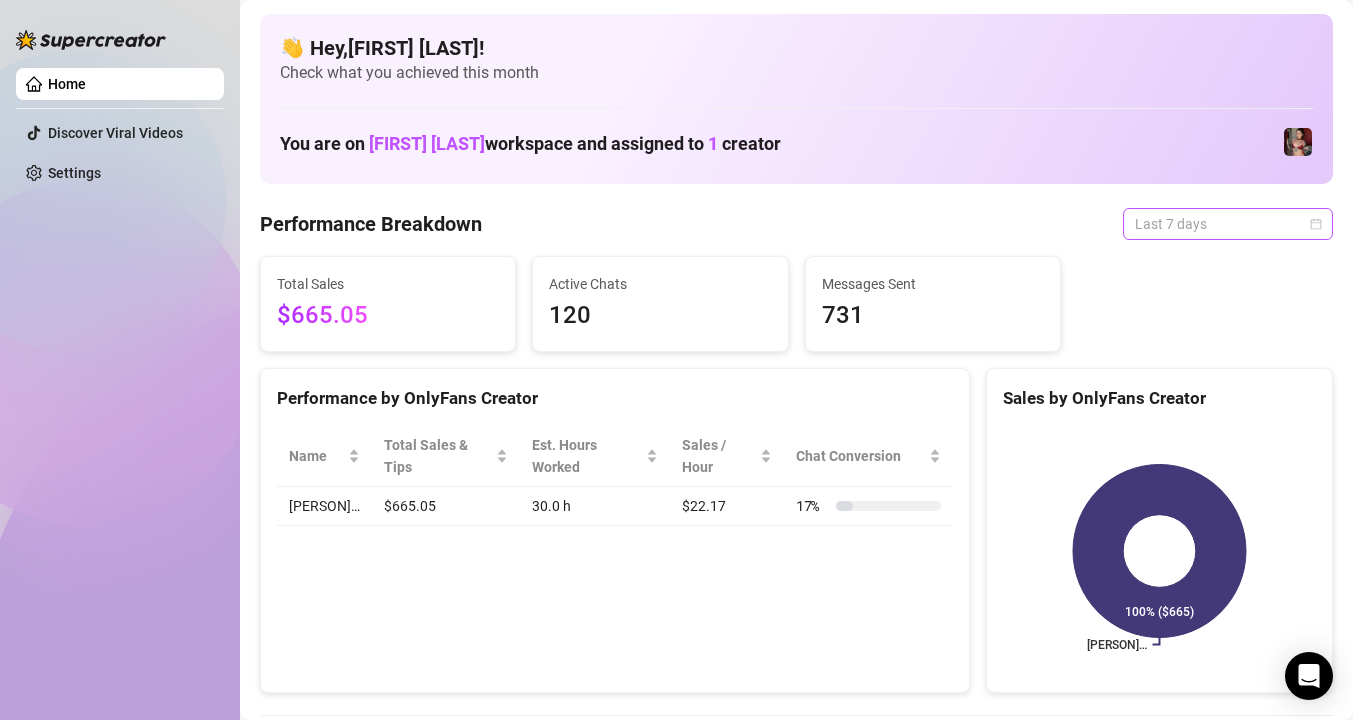 click on "Last 7 days" at bounding box center (1228, 224) 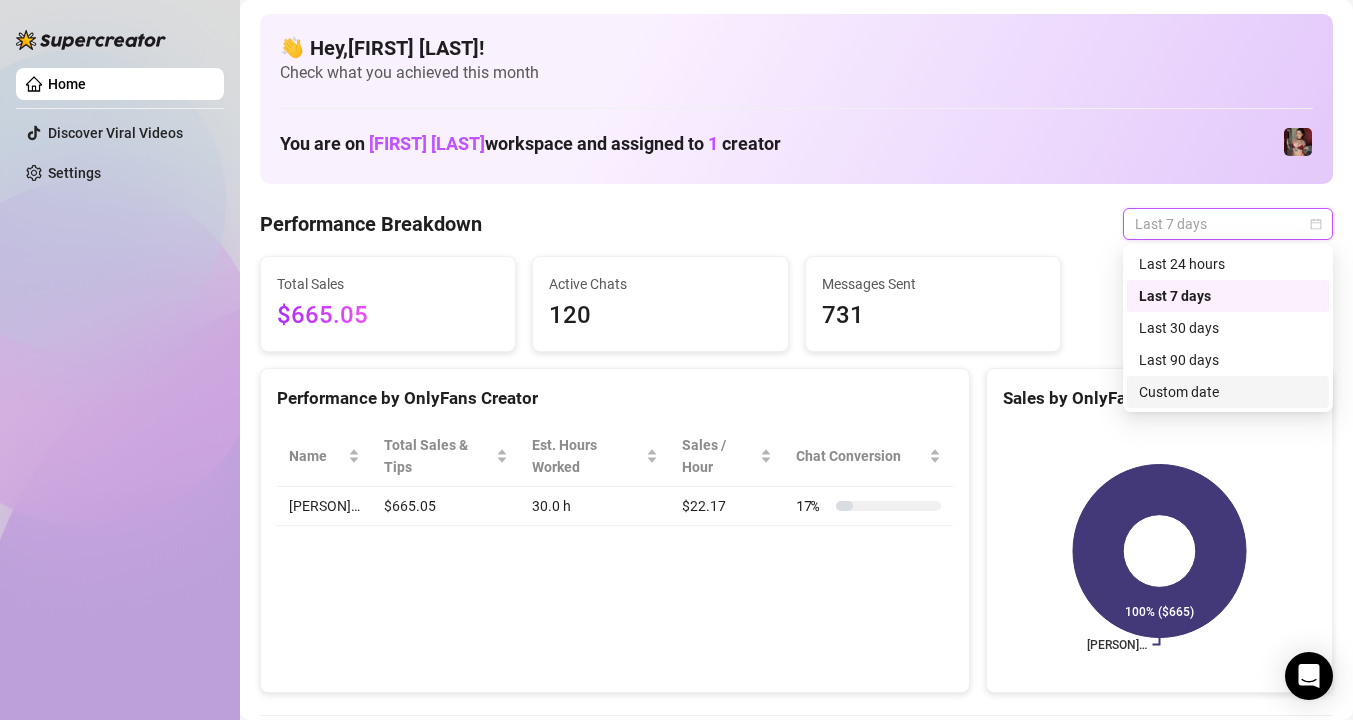 click on "Custom date" at bounding box center (1228, 392) 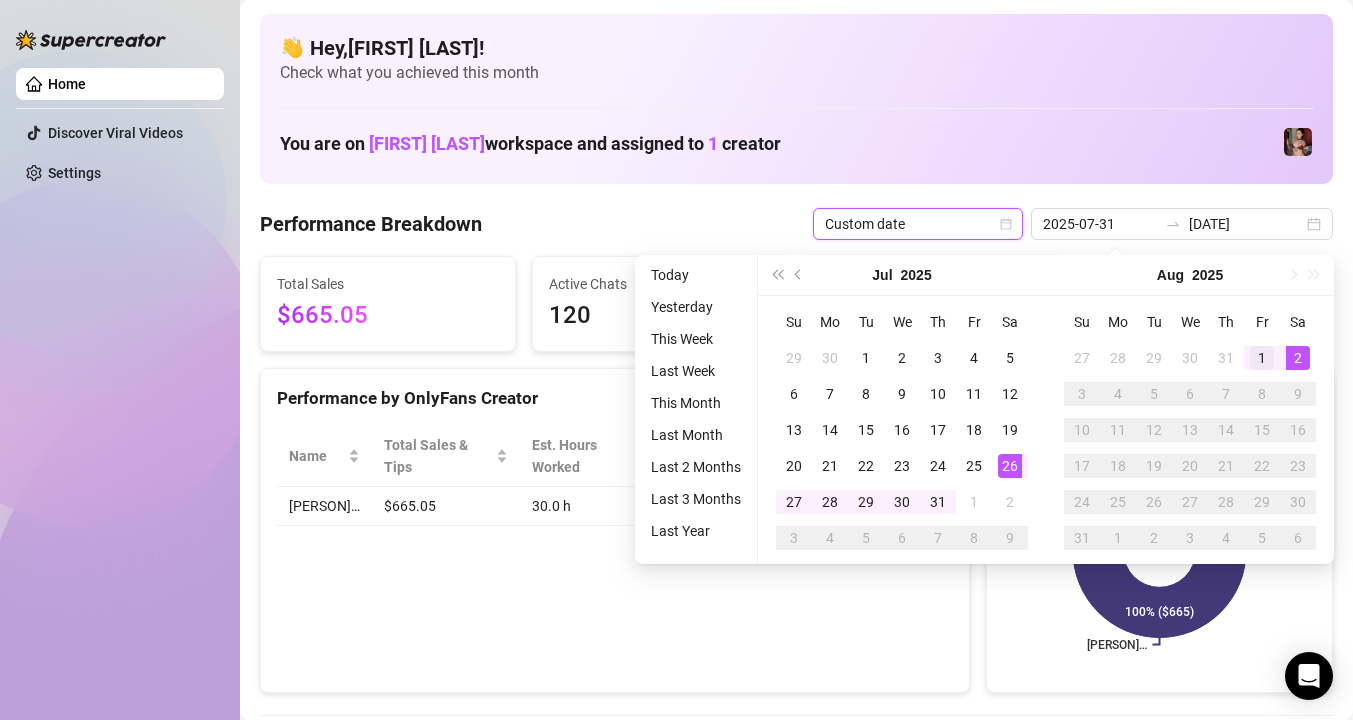 type on "2025-08-01" 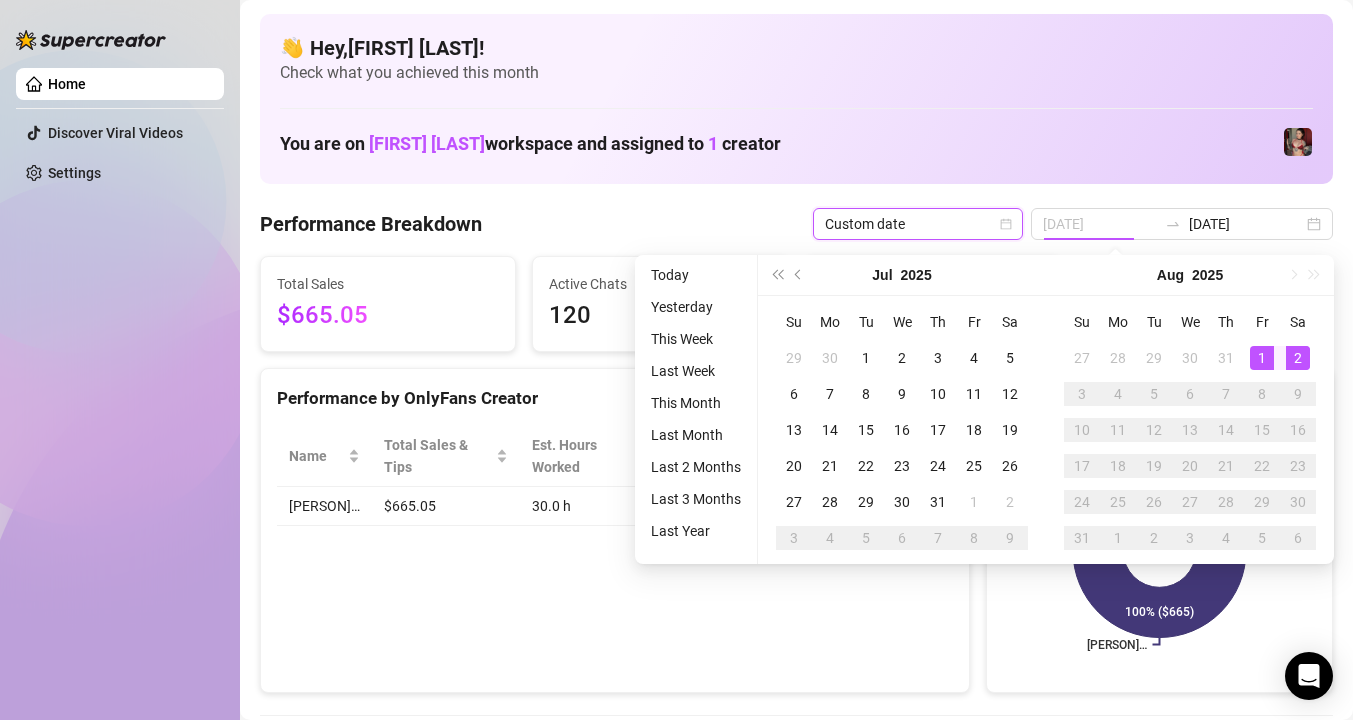 click on "1" at bounding box center (1262, 358) 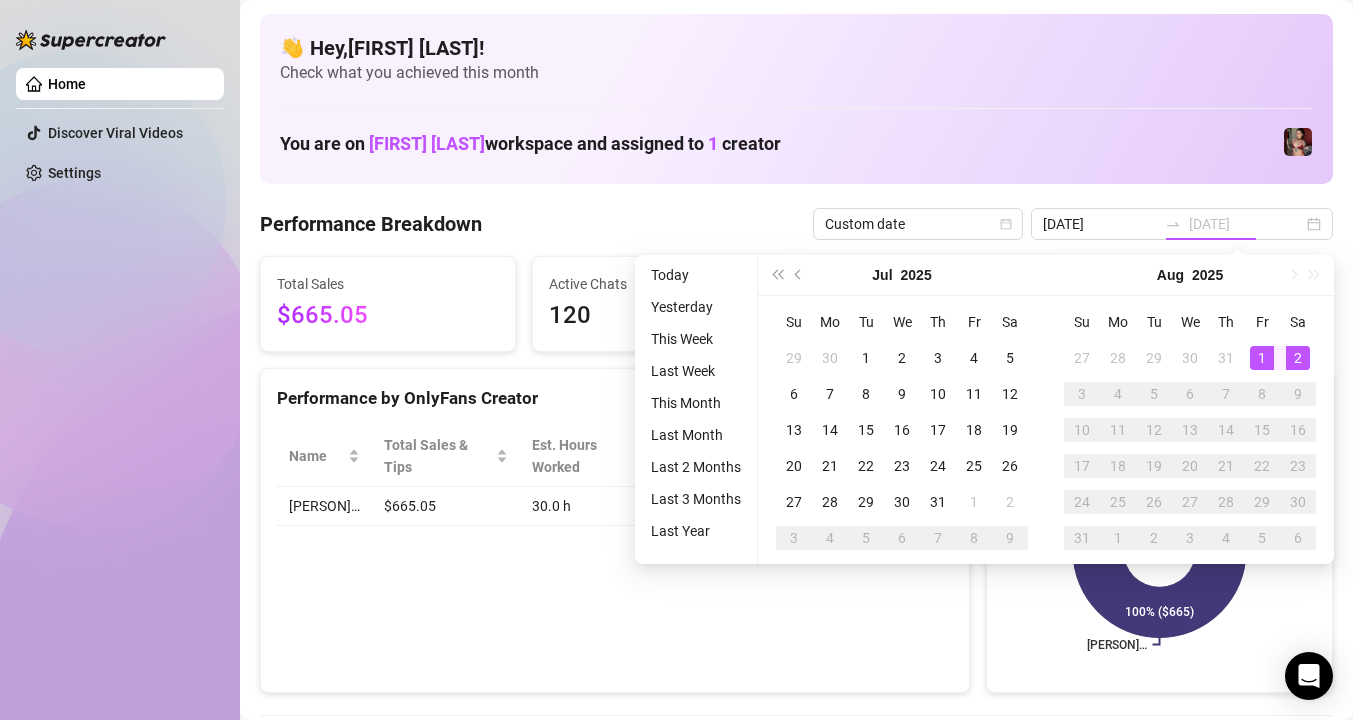 click on "2" at bounding box center [1298, 358] 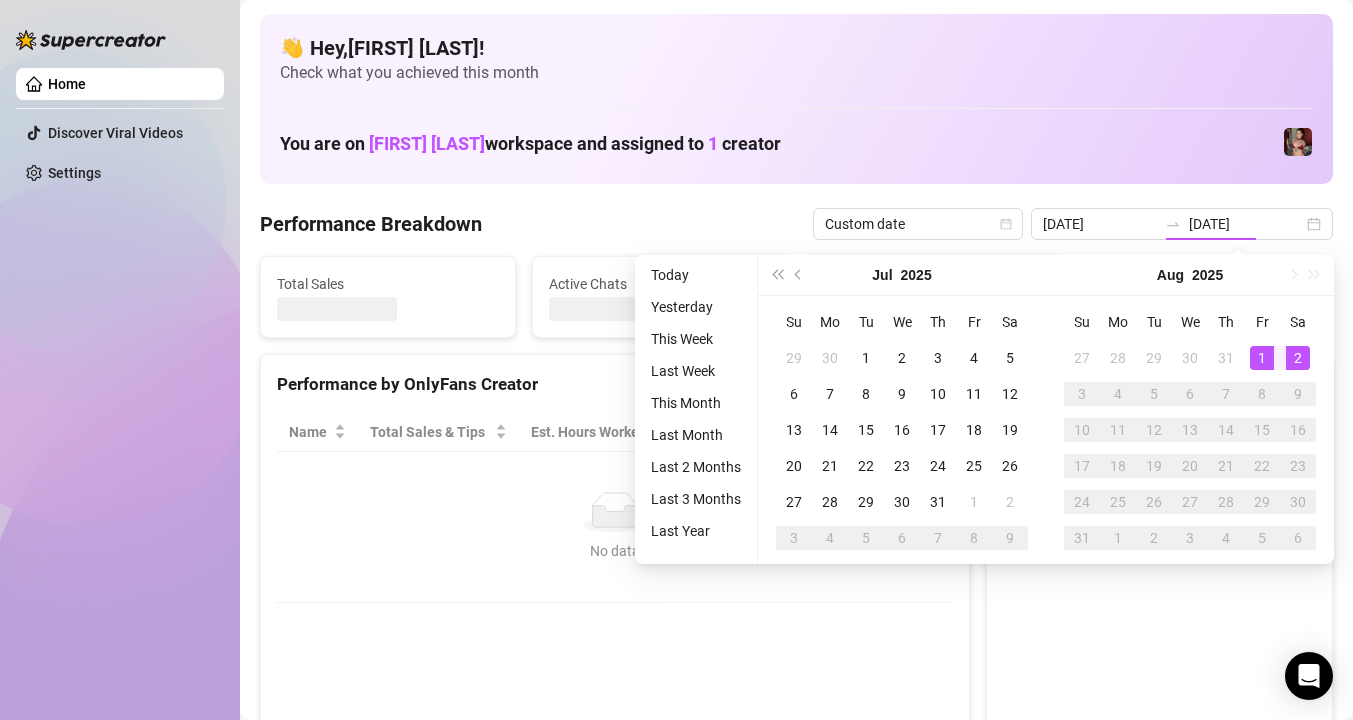 type on "2025-08-01" 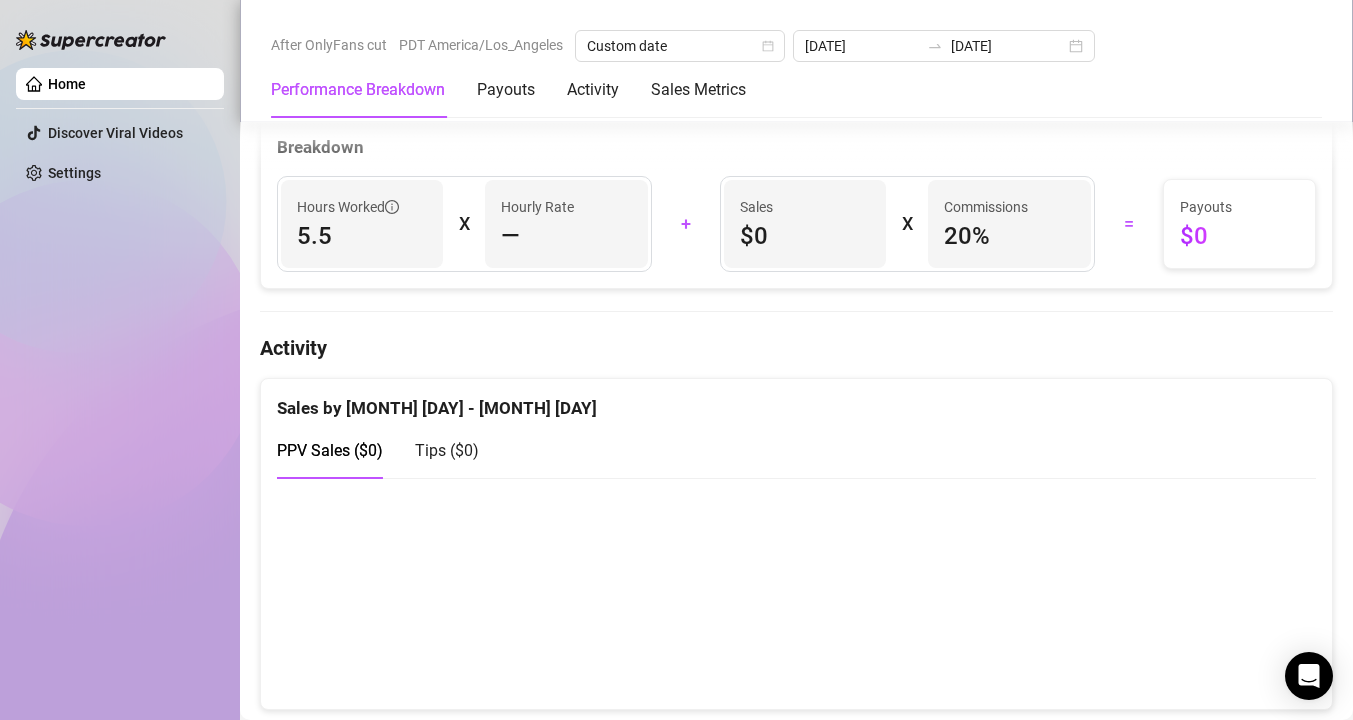 scroll, scrollTop: 0, scrollLeft: 0, axis: both 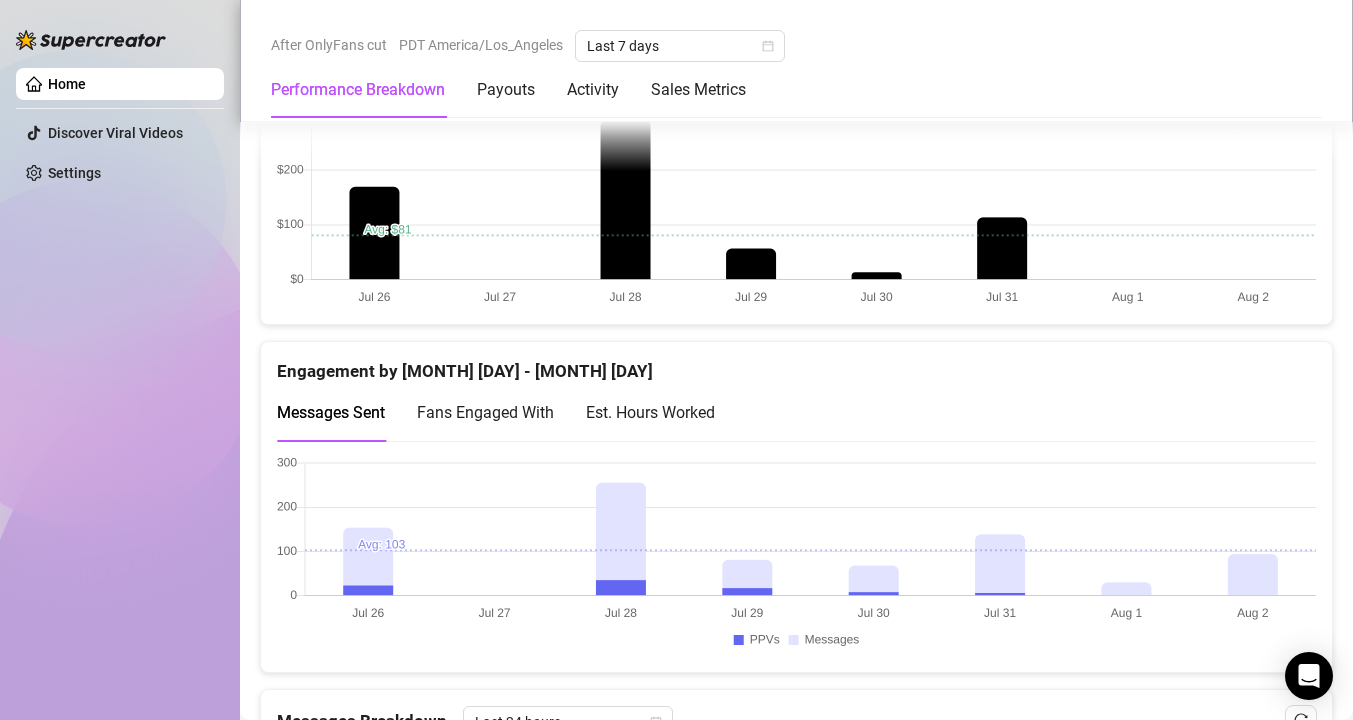 click on "Est. Hours Worked" at bounding box center (650, 412) 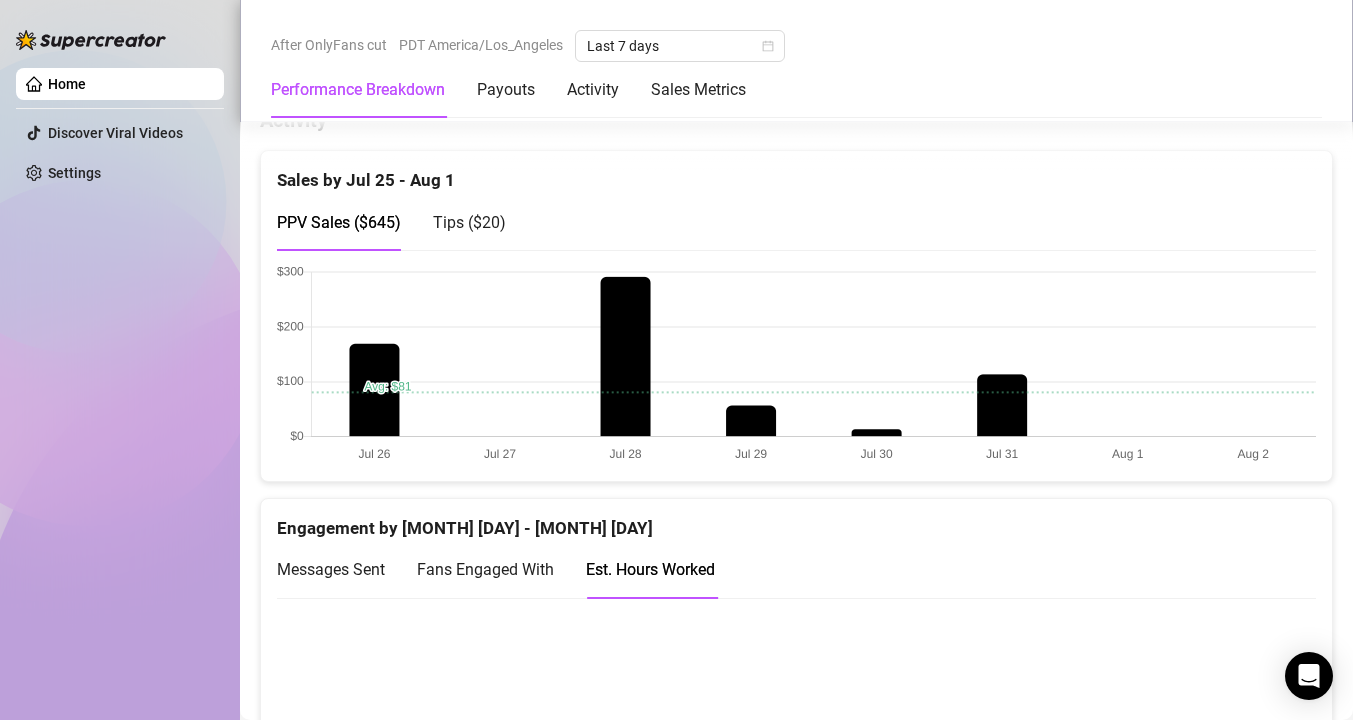 scroll, scrollTop: 819, scrollLeft: 0, axis: vertical 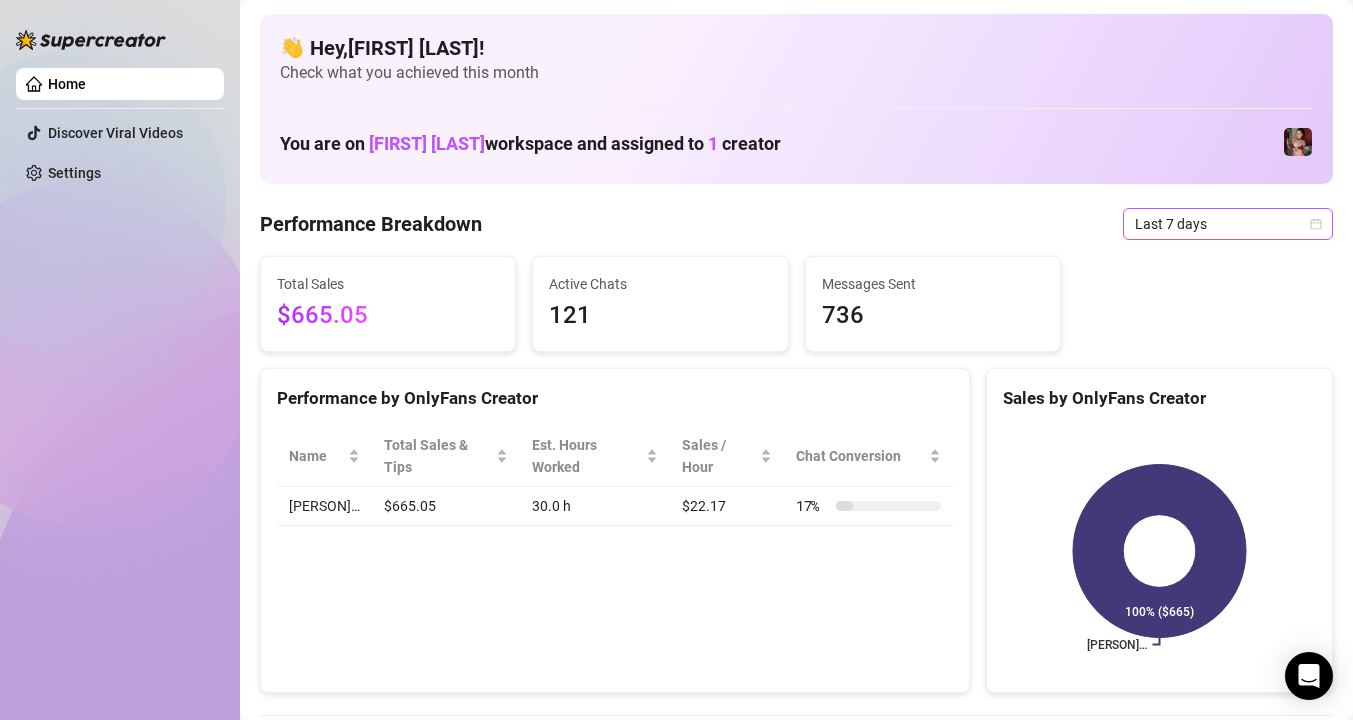 click 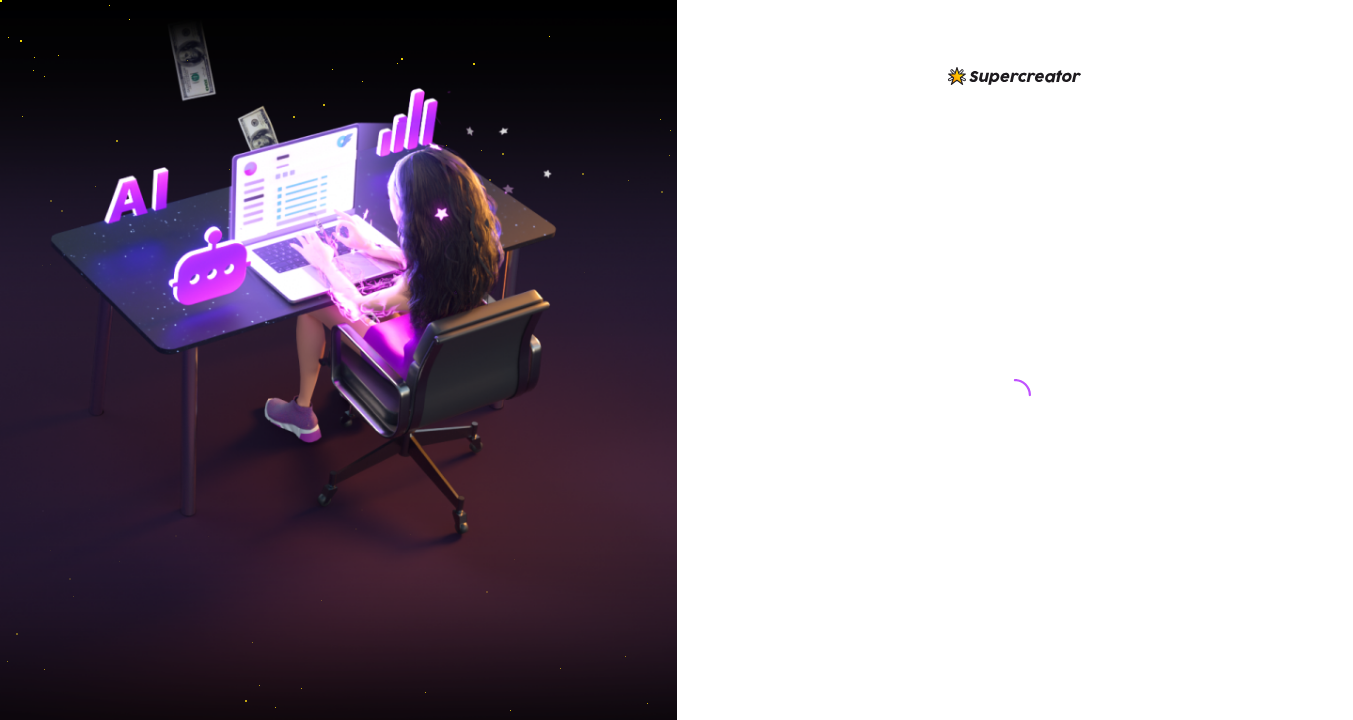scroll, scrollTop: 0, scrollLeft: 0, axis: both 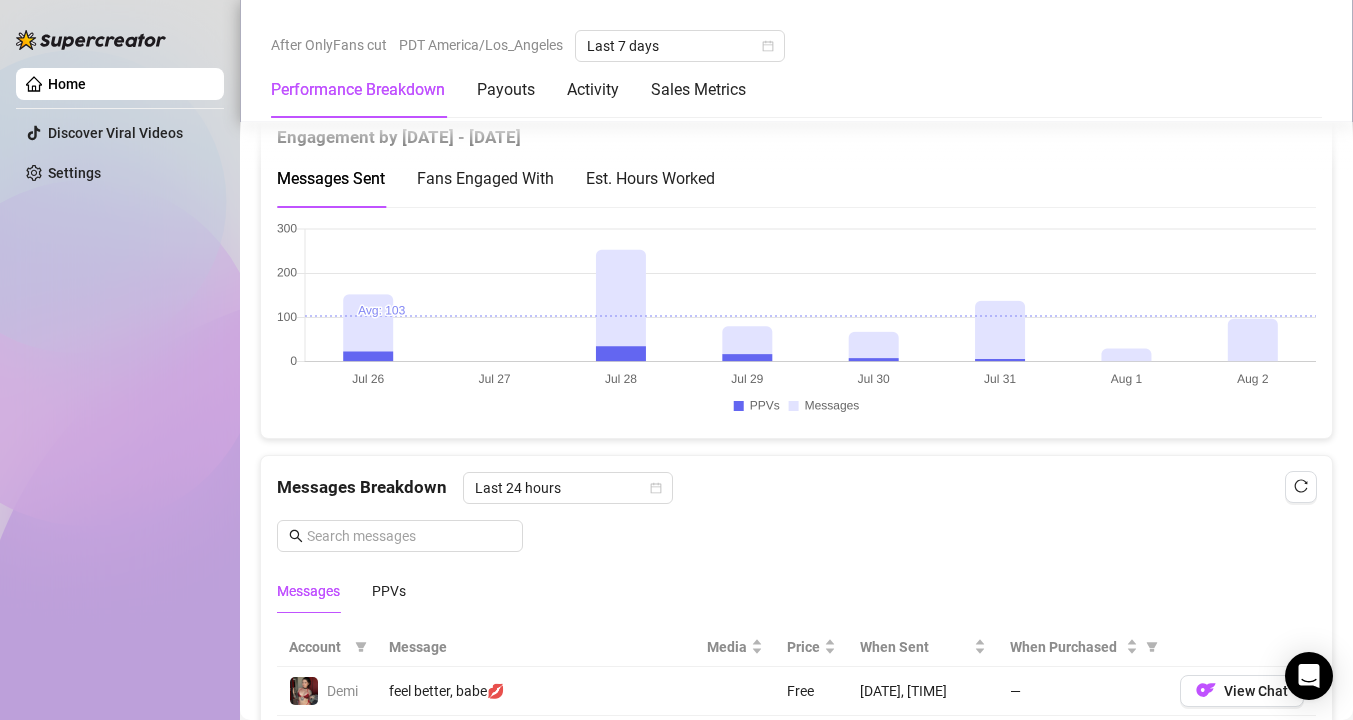 click on "Est. Hours Worked" at bounding box center [650, 178] 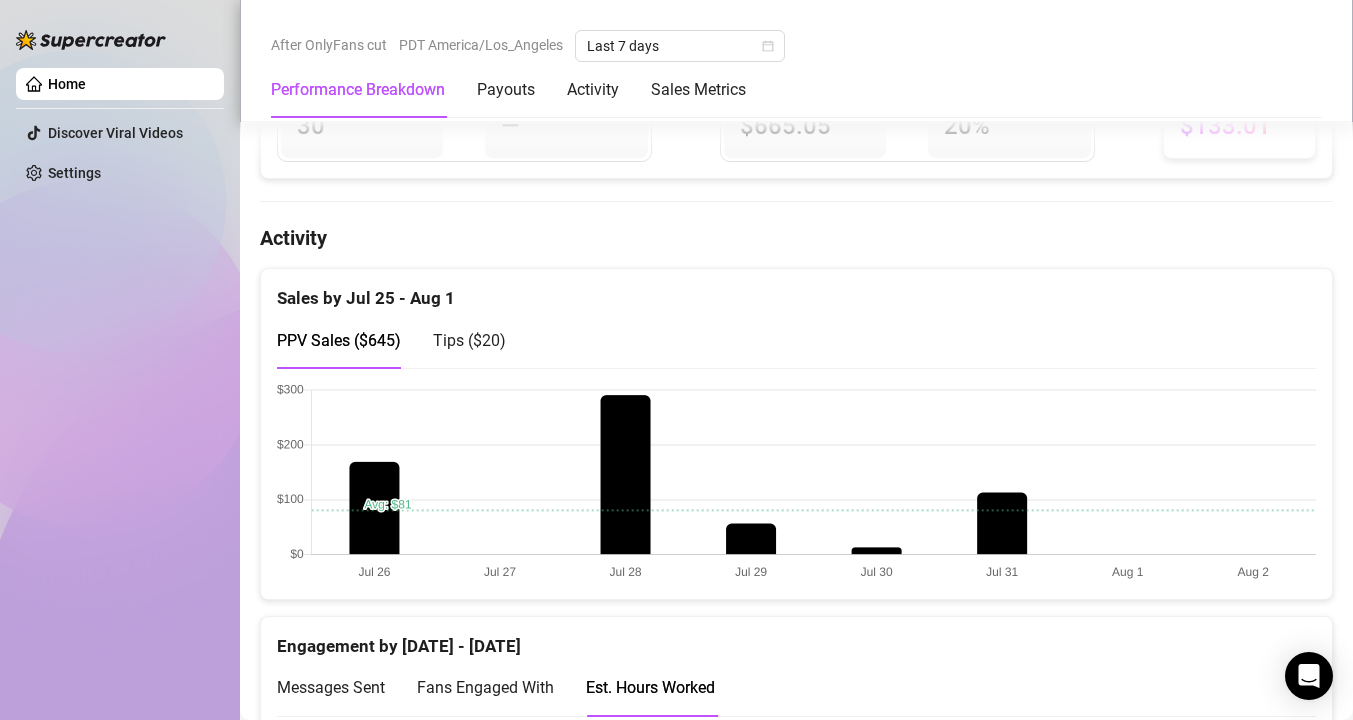scroll, scrollTop: 526, scrollLeft: 0, axis: vertical 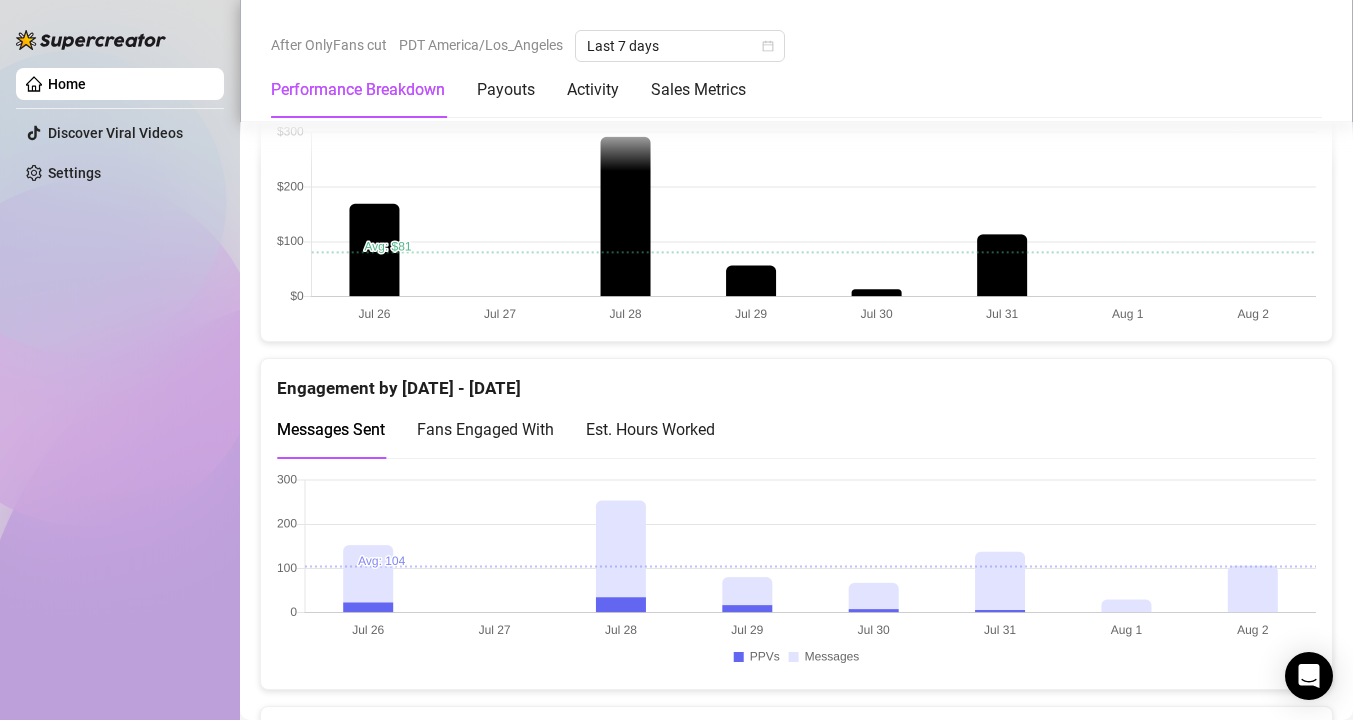 click on "Est. Hours Worked" at bounding box center (650, 429) 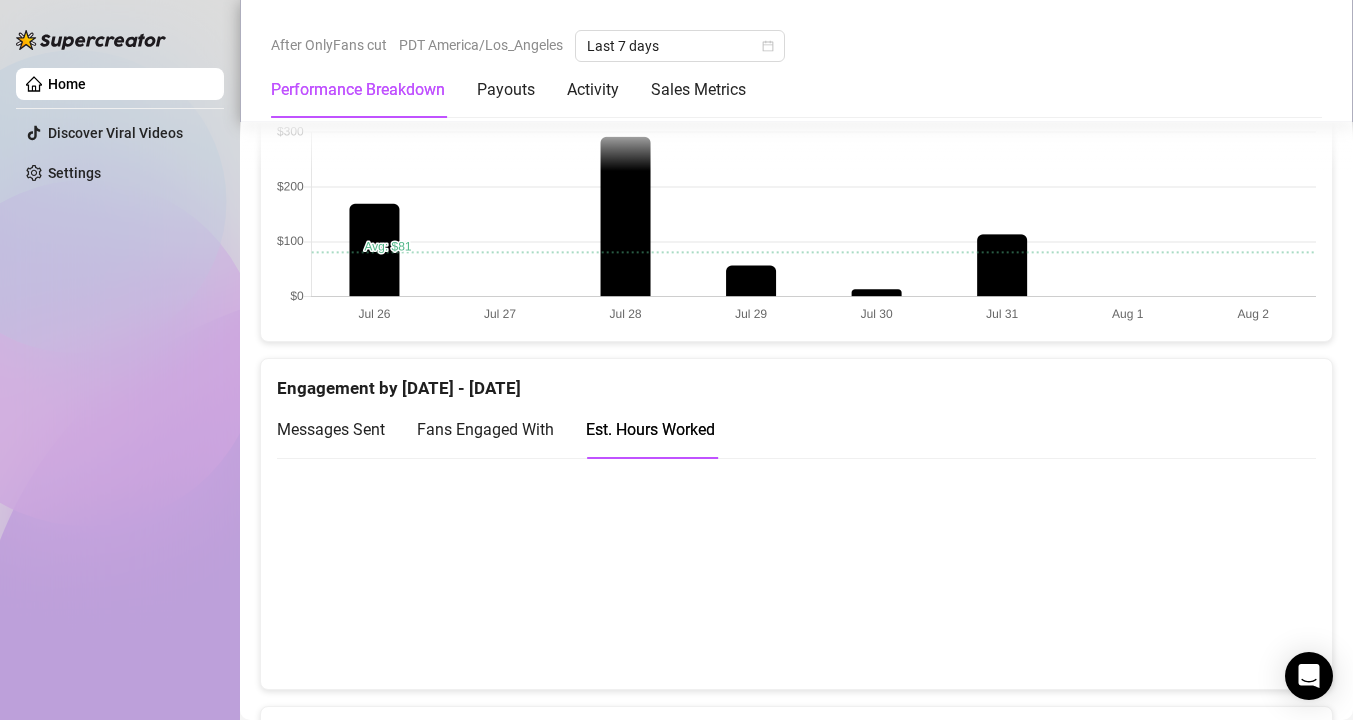 click on "Messages Sent" at bounding box center (331, 429) 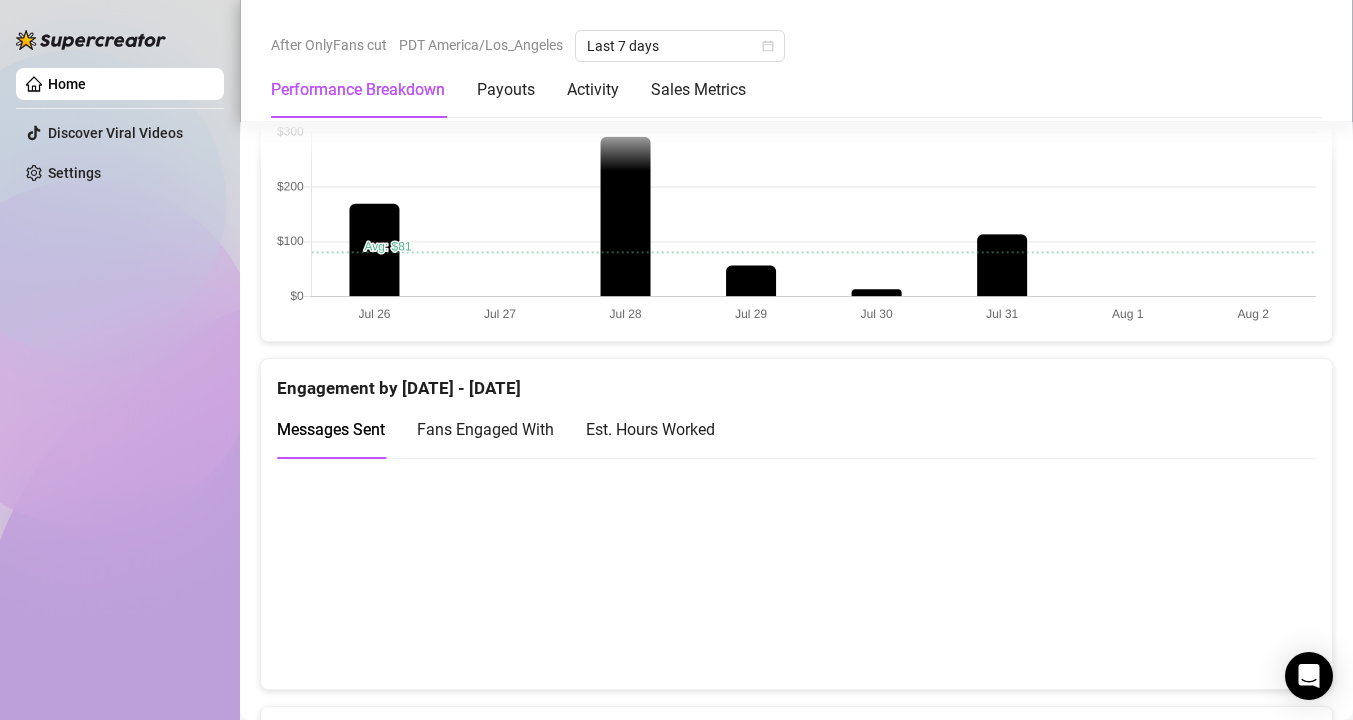 click on "Fans Engaged With" at bounding box center [485, 429] 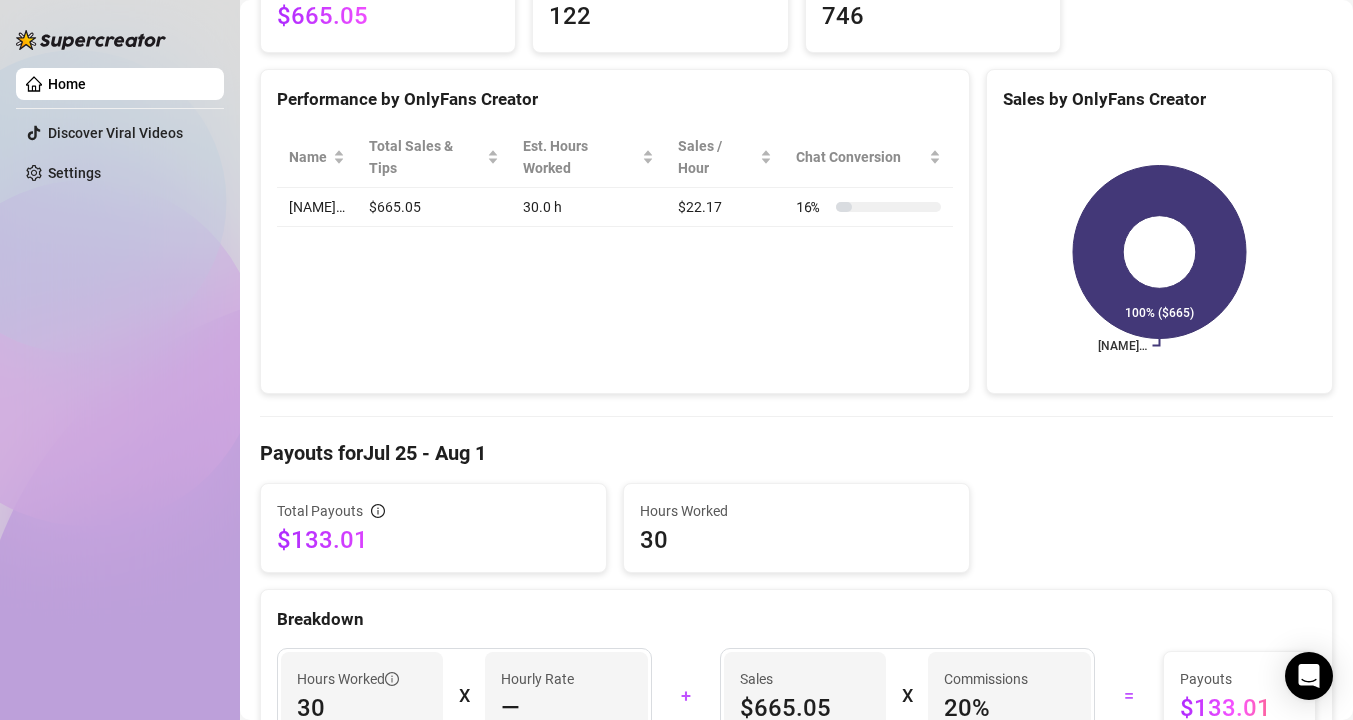 scroll, scrollTop: 16, scrollLeft: 0, axis: vertical 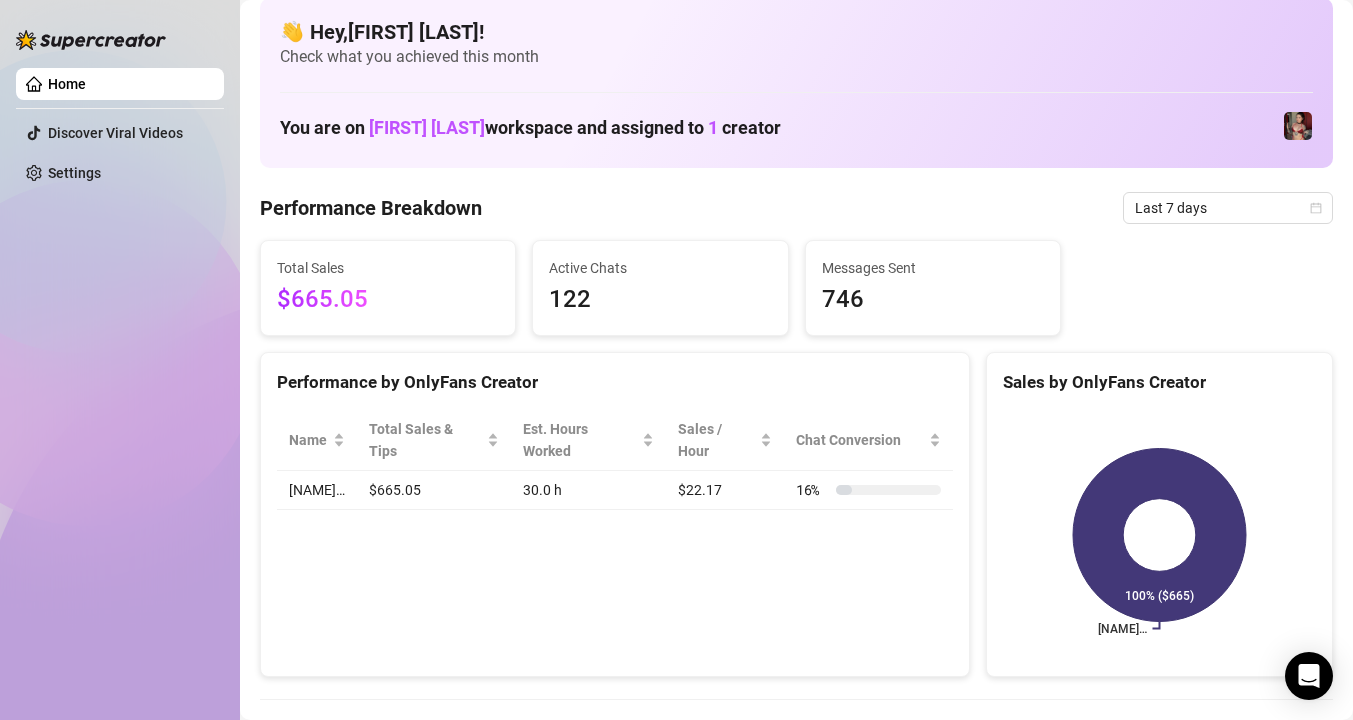 click on "👋 Hey, [FIRST] [LAST] ! Check what you achieved this month You are on [FIRST] [LAST] workspace and assigned to 1 creator Performance Breakdown Last 7 days Total Sales $665.05 Active Chats 122 Messages Sent 746 Performance by OnlyFans Creator Name Total Sales & Tips Est. Hours Worked Sales / Hour Chat Conversion [NAME]… $665.05 30.0 h $22.17 16 % Sales by OnlyFans Creator [NAME] 100% ($665) Payouts for [DATE] - [DATE] Total Payouts $133.01 Hours Worked 30 Breakdown Hours Worked 30 X Hourly Rate — + Sales $665.05 X Commissions 20 % = Payouts $133.01 Activity Sales by [DATE] - [DATE] PPV Sales ( $645 ) Tips ( $20 ) Engagement by [DATE] - [DATE] Messages Sent Fans Engaged With Est. Hours Worked Messages Breakdown Last 24 hours Messages PPVs Account Message Media Price When Sent When Purchased [NAME] do you wanna see me cum for you? Free [DATE], [TIME] — View Chat [NAME] good. Free [DATE], [TIME] — View Chat [NAME] you too honey. message me later Free [DATE], [TIME] — View Chat [NAME] Free — [NAME]" at bounding box center [796, 1931] 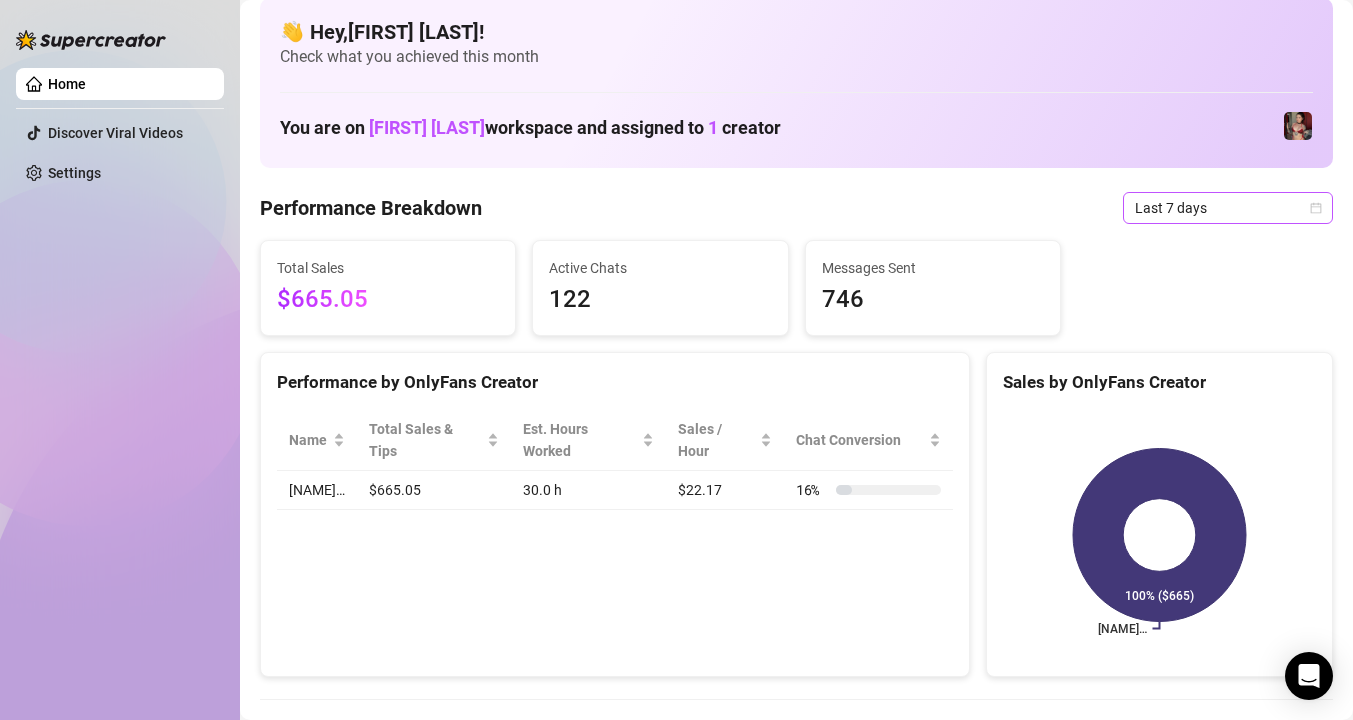 click on "Last 7 days" at bounding box center (1228, 208) 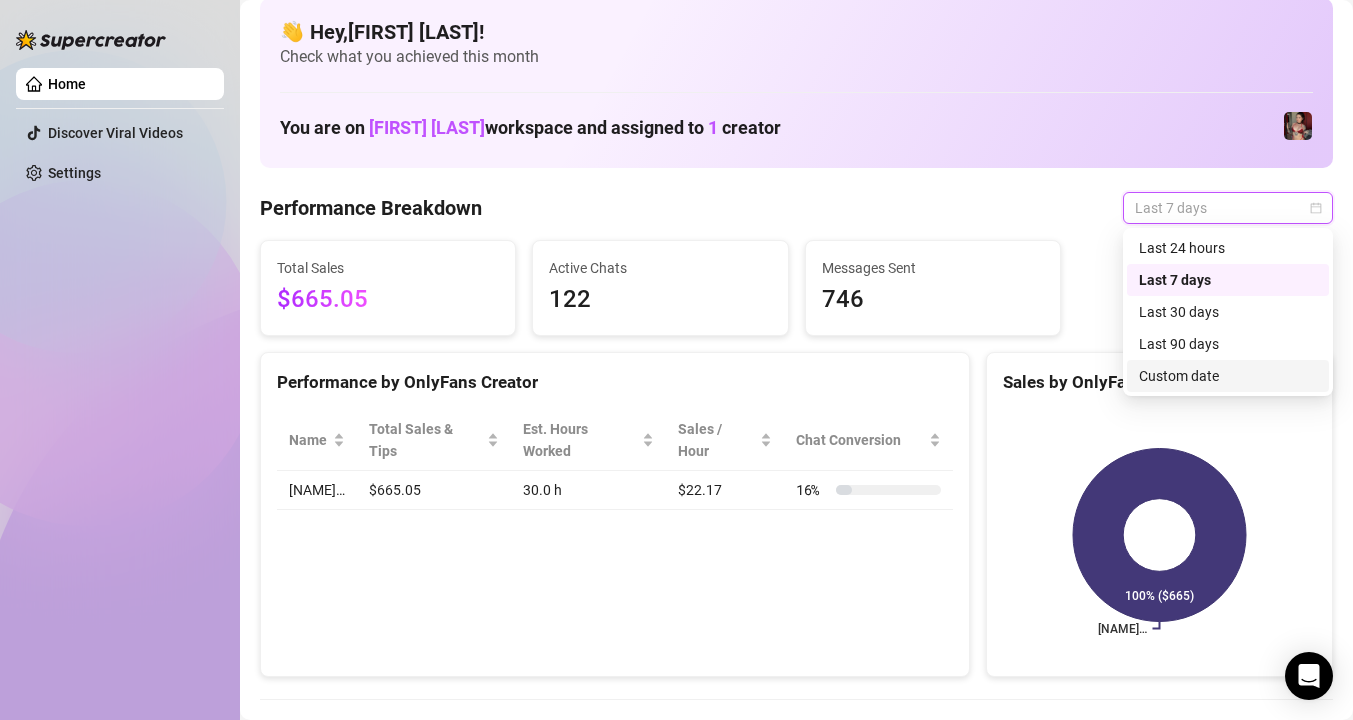 click on "Custom date" at bounding box center (1228, 376) 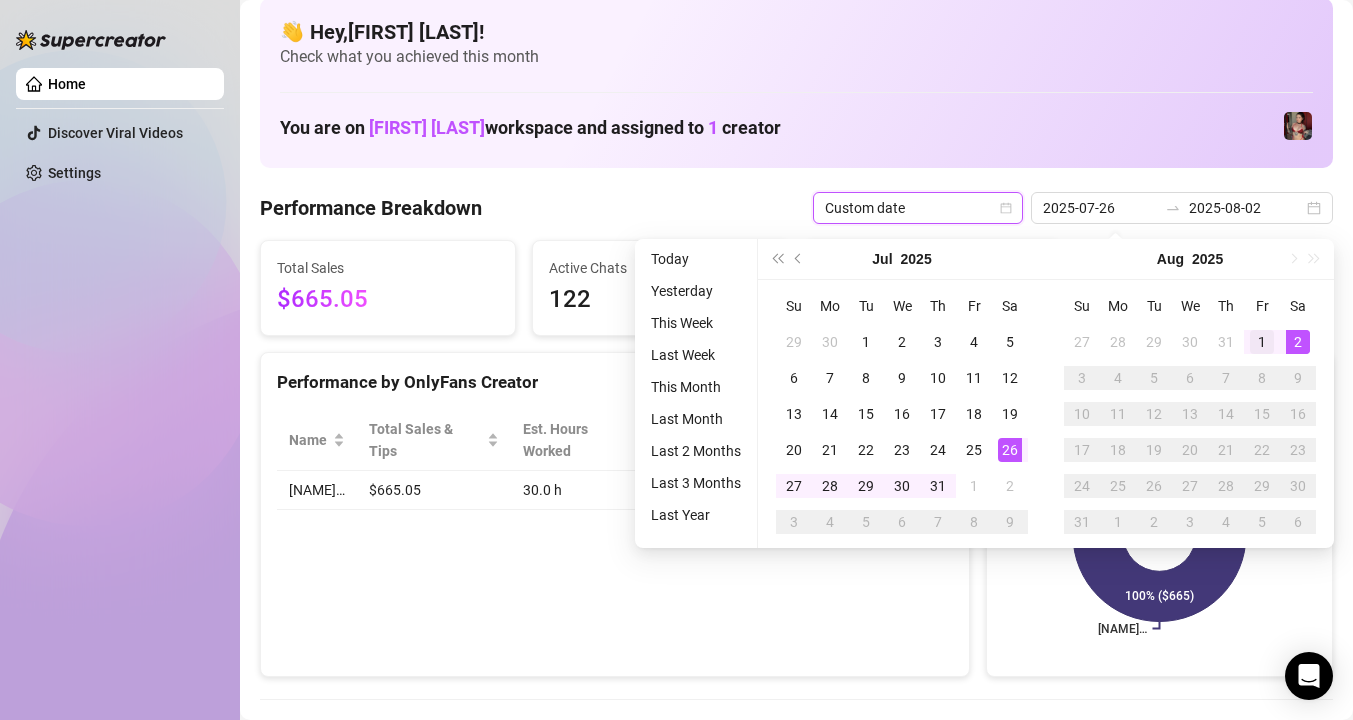 type on "2025-08-01" 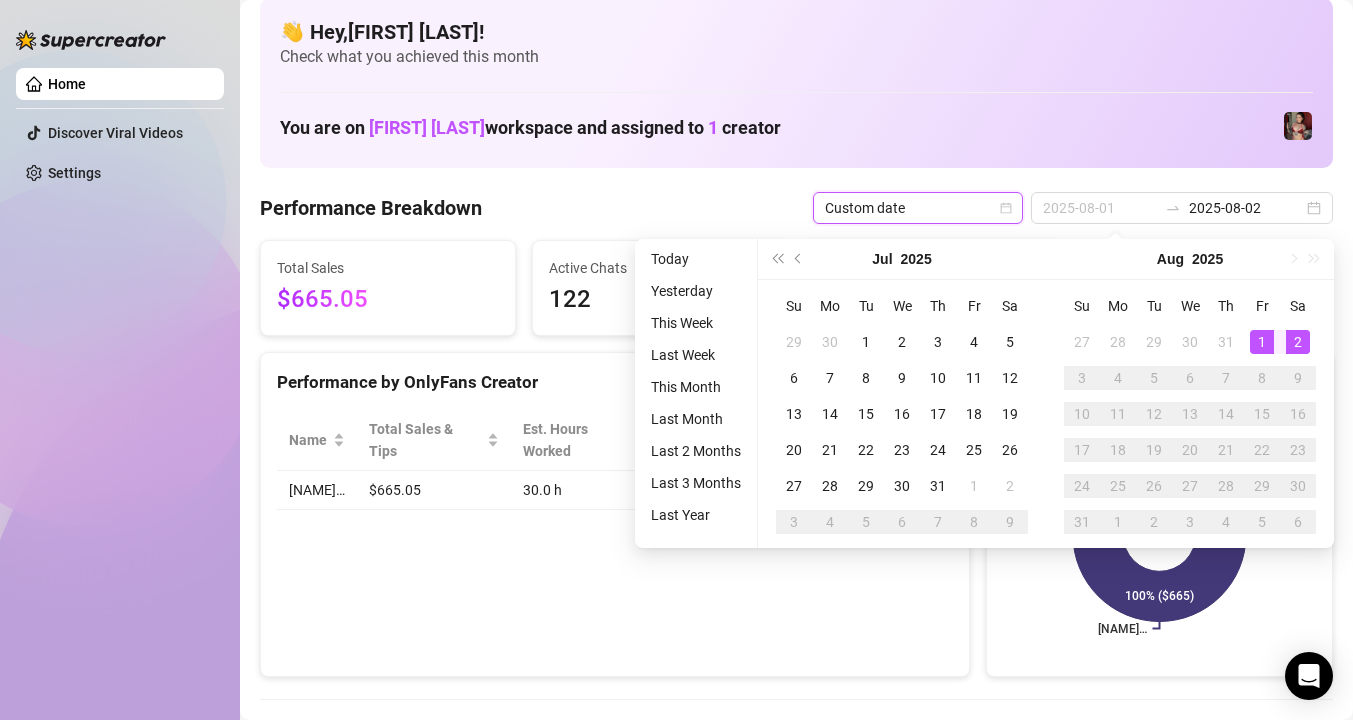click on "1" at bounding box center [1262, 342] 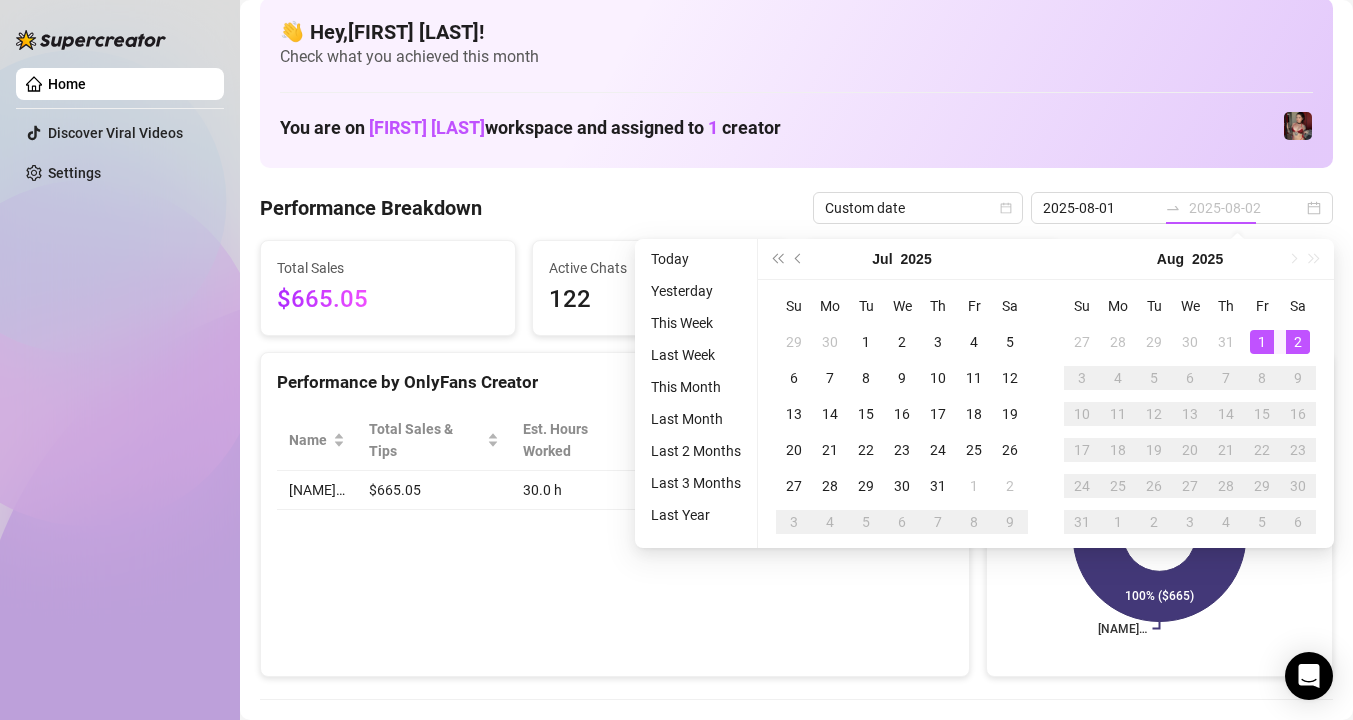click on "2" at bounding box center [1298, 342] 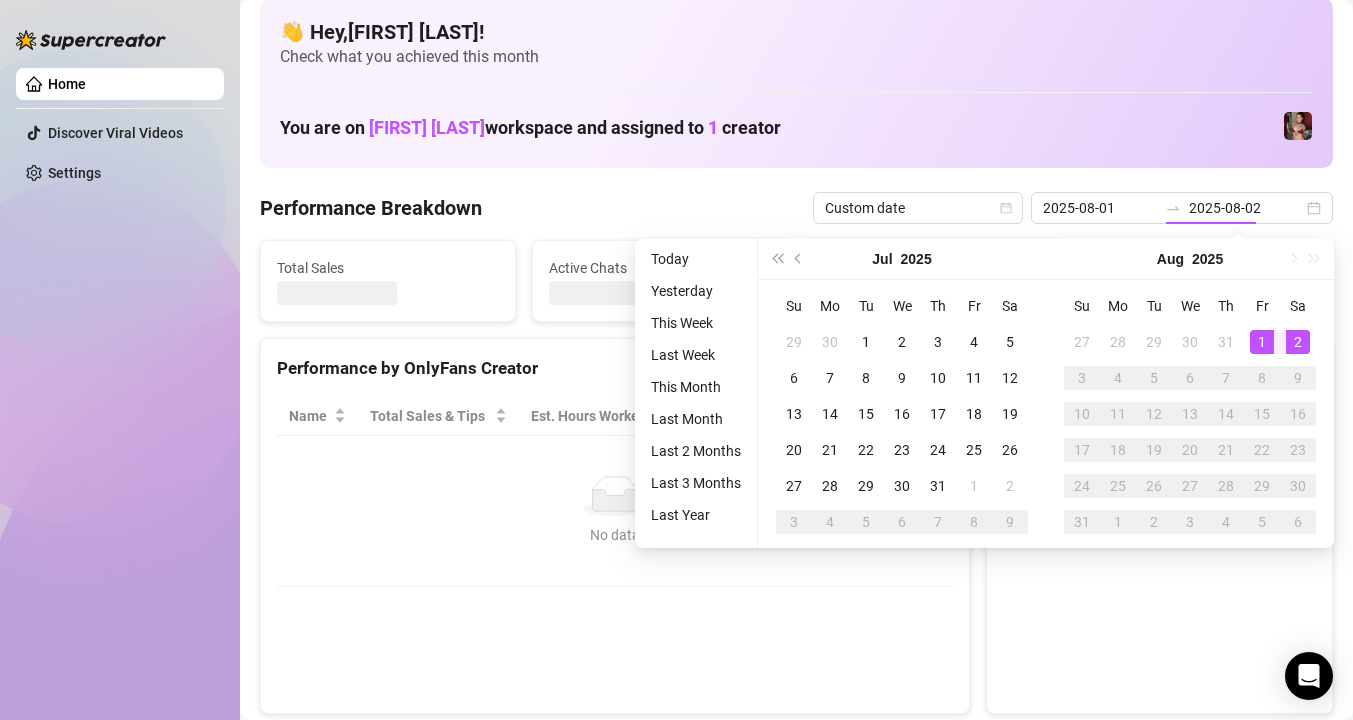 type on "2025-08-01" 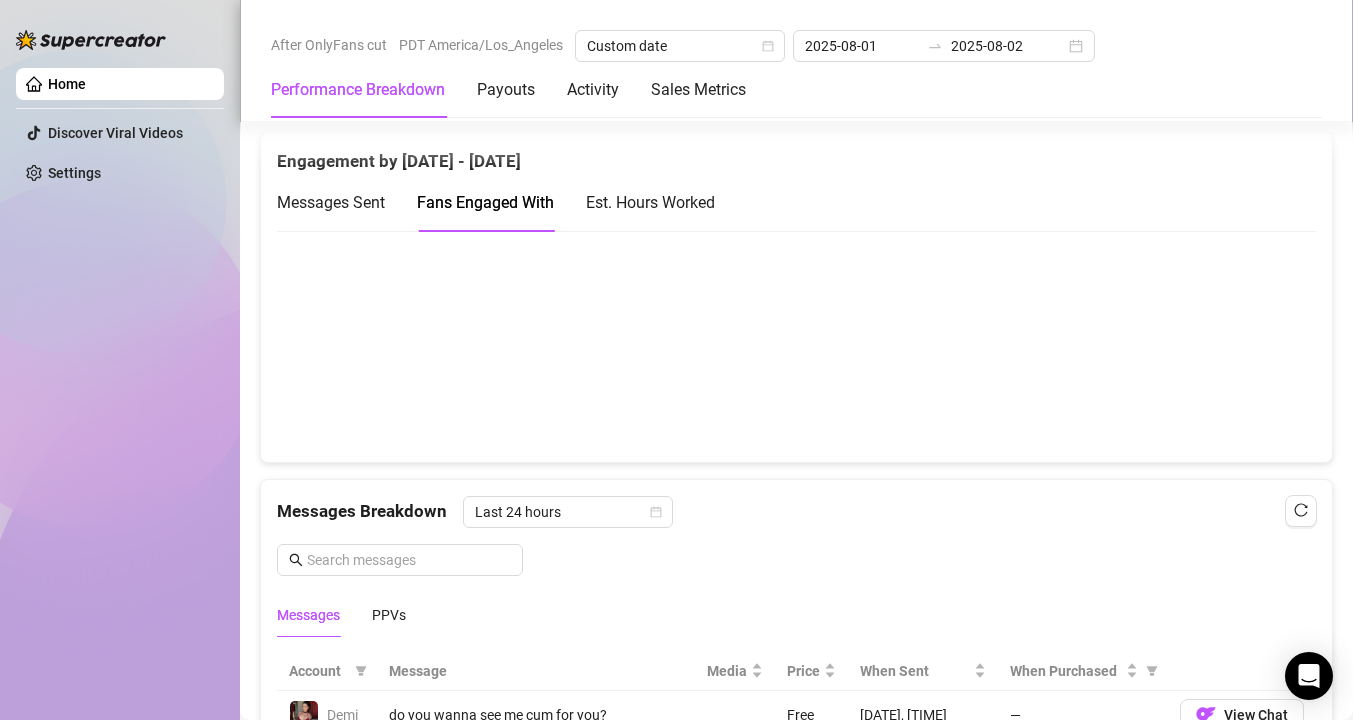 scroll, scrollTop: 1384, scrollLeft: 0, axis: vertical 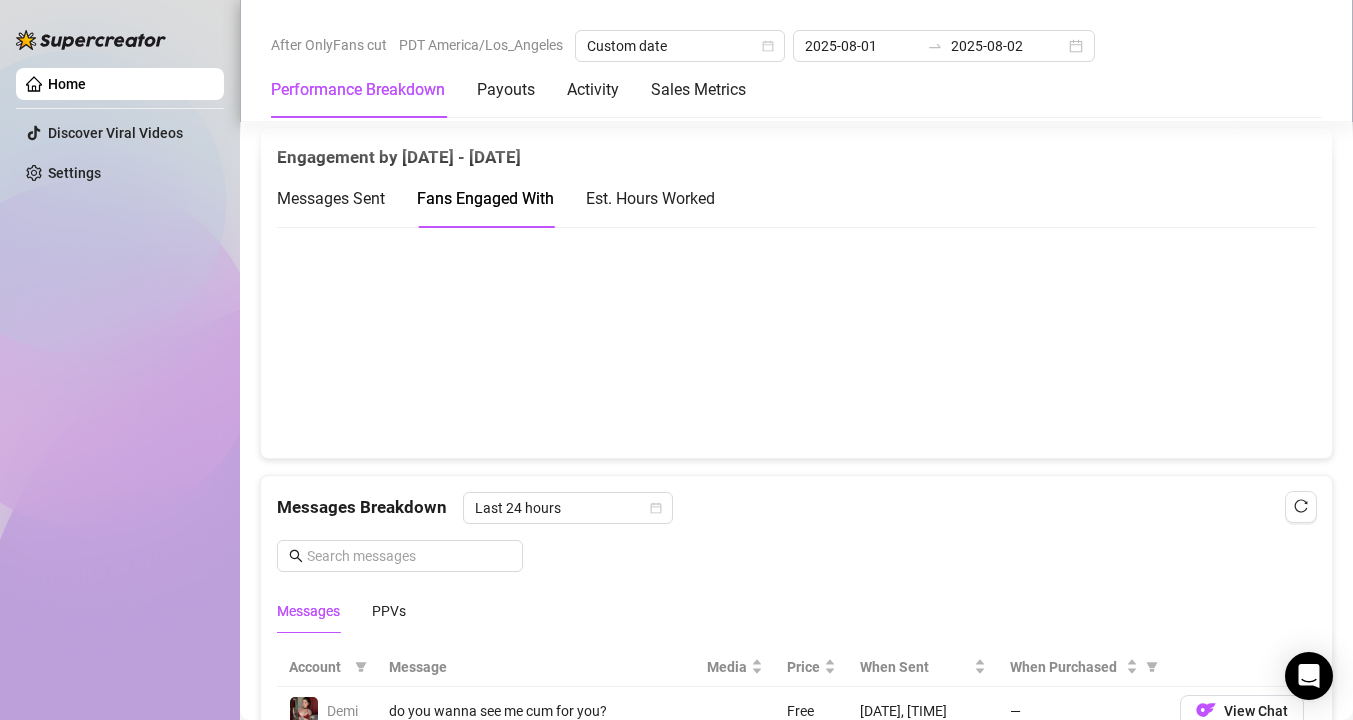 click on "Est. Hours Worked" at bounding box center [650, 198] 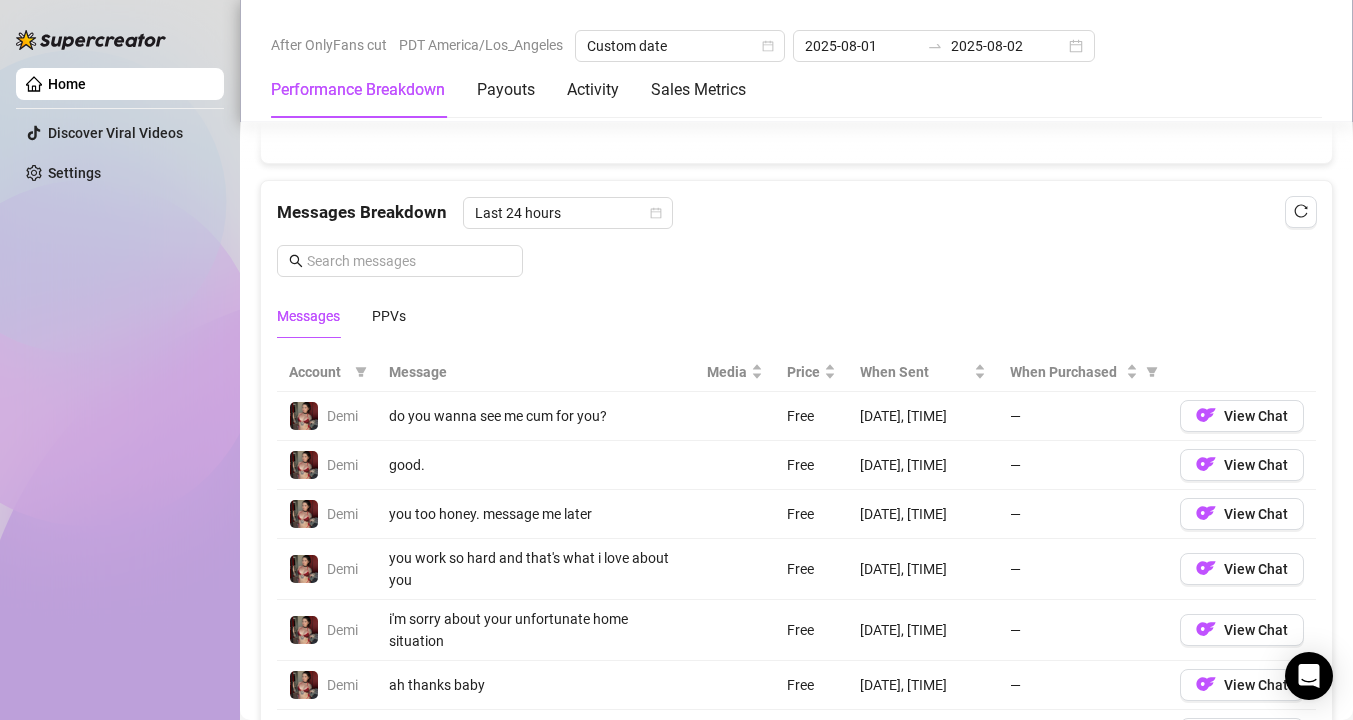 scroll, scrollTop: 1706, scrollLeft: 0, axis: vertical 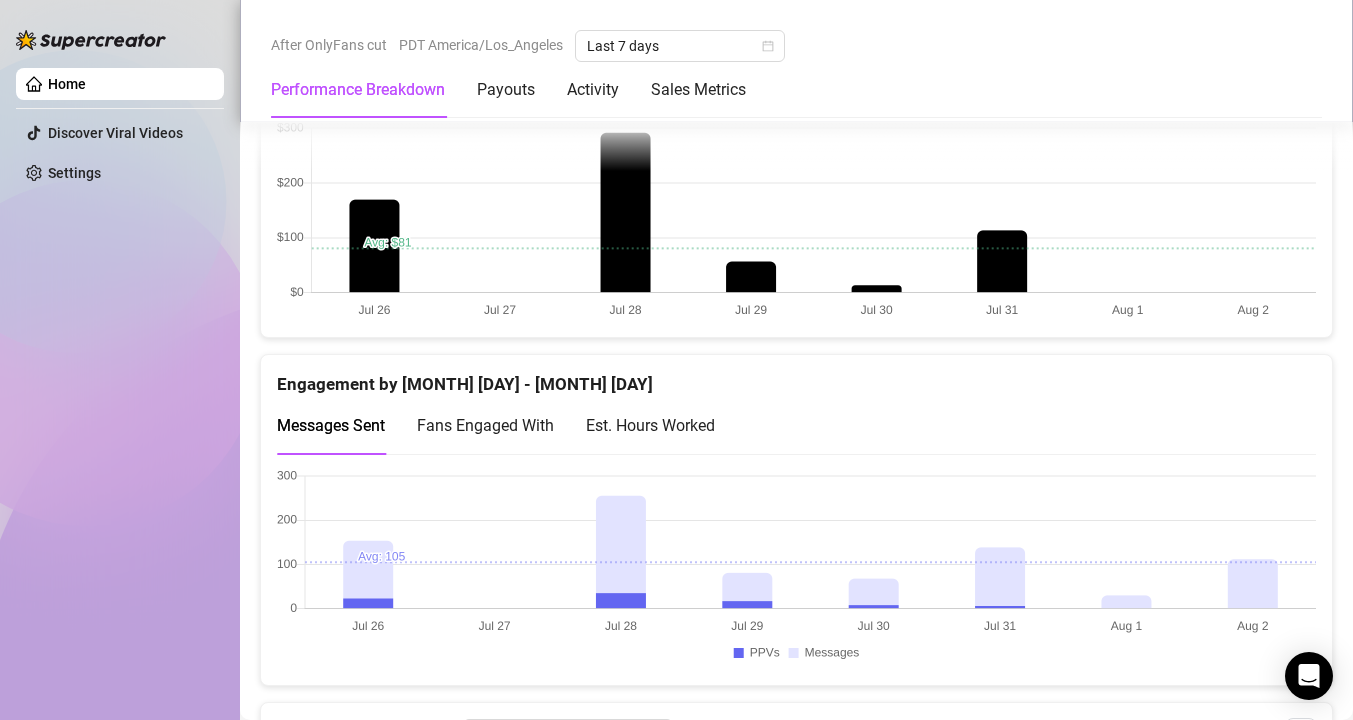 click on "Est. Hours Worked" at bounding box center (650, 425) 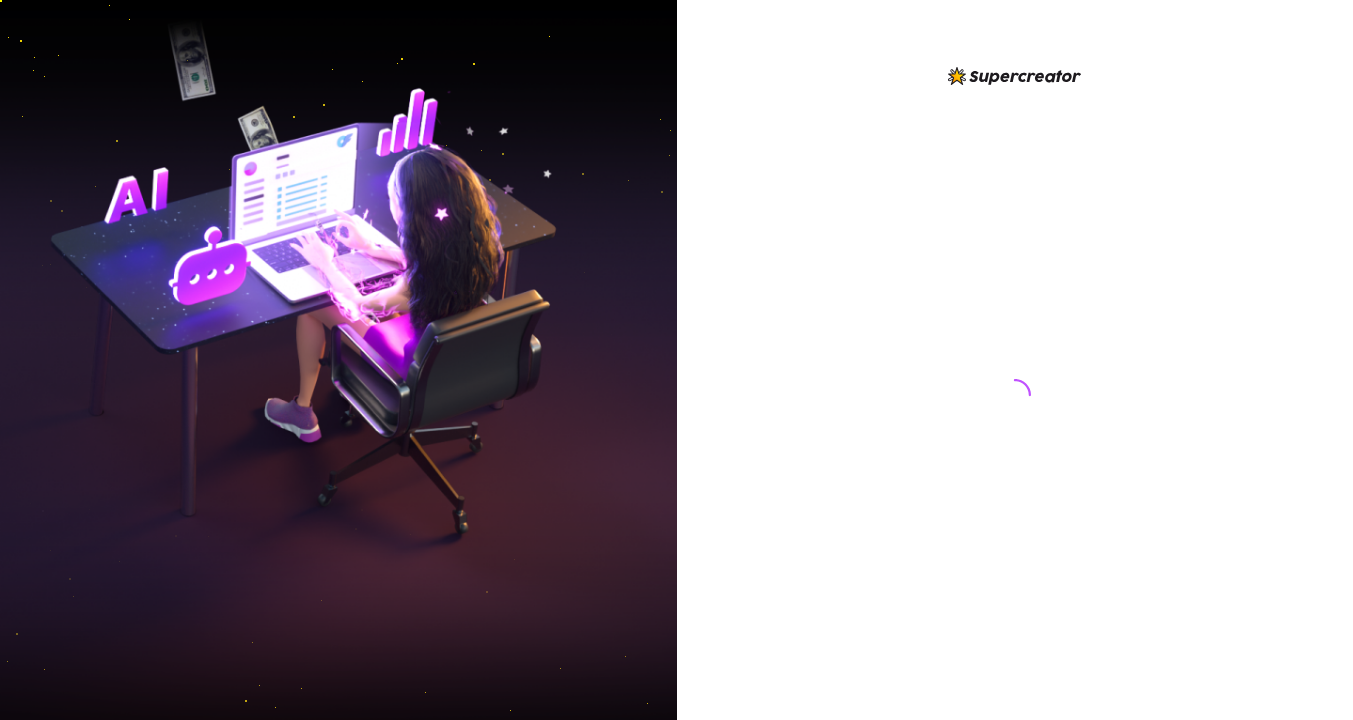 scroll, scrollTop: 0, scrollLeft: 0, axis: both 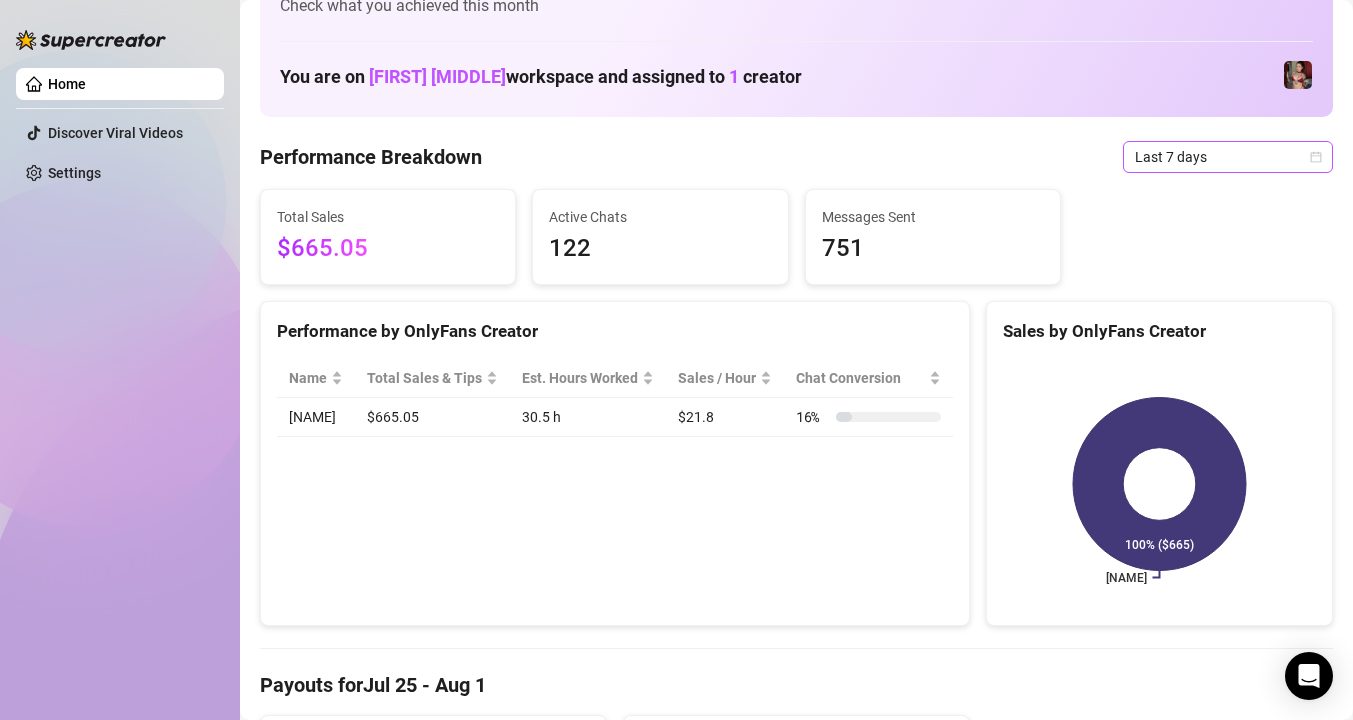 click on "Last 7 days" at bounding box center [1228, 157] 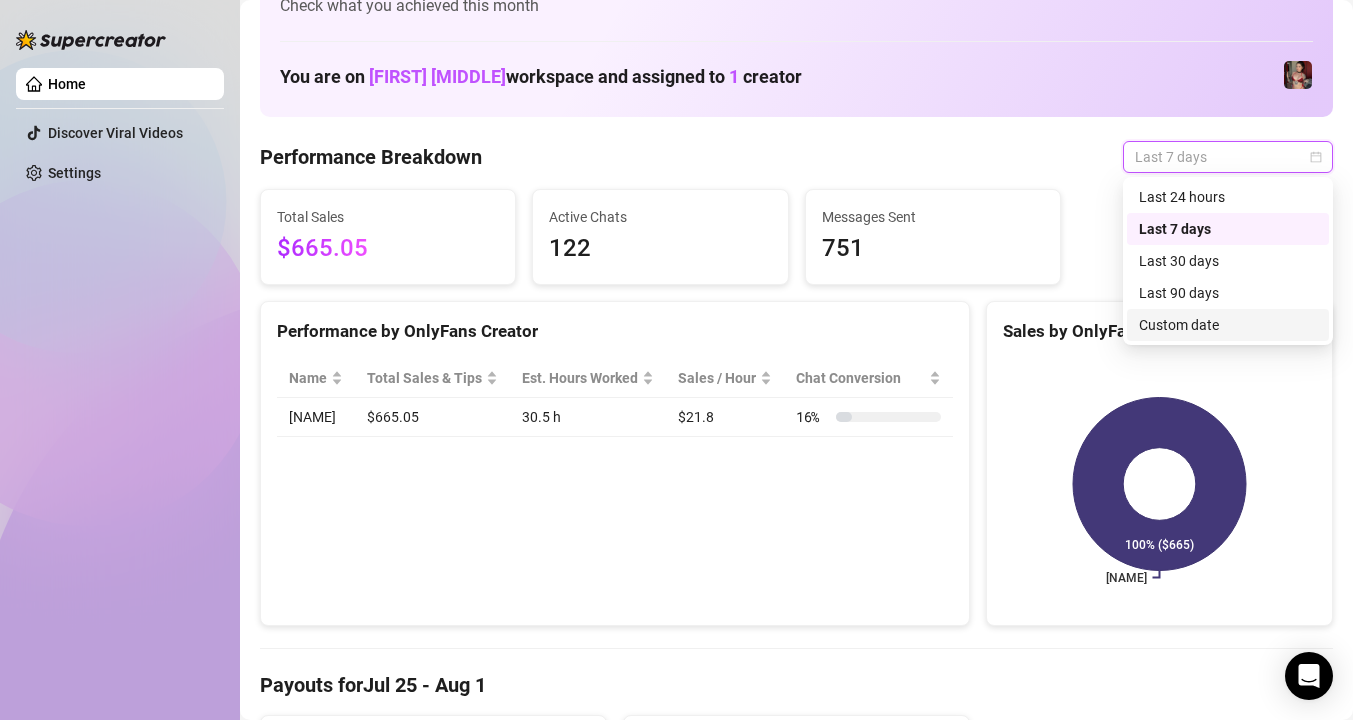 click on "Custom date" at bounding box center [1228, 325] 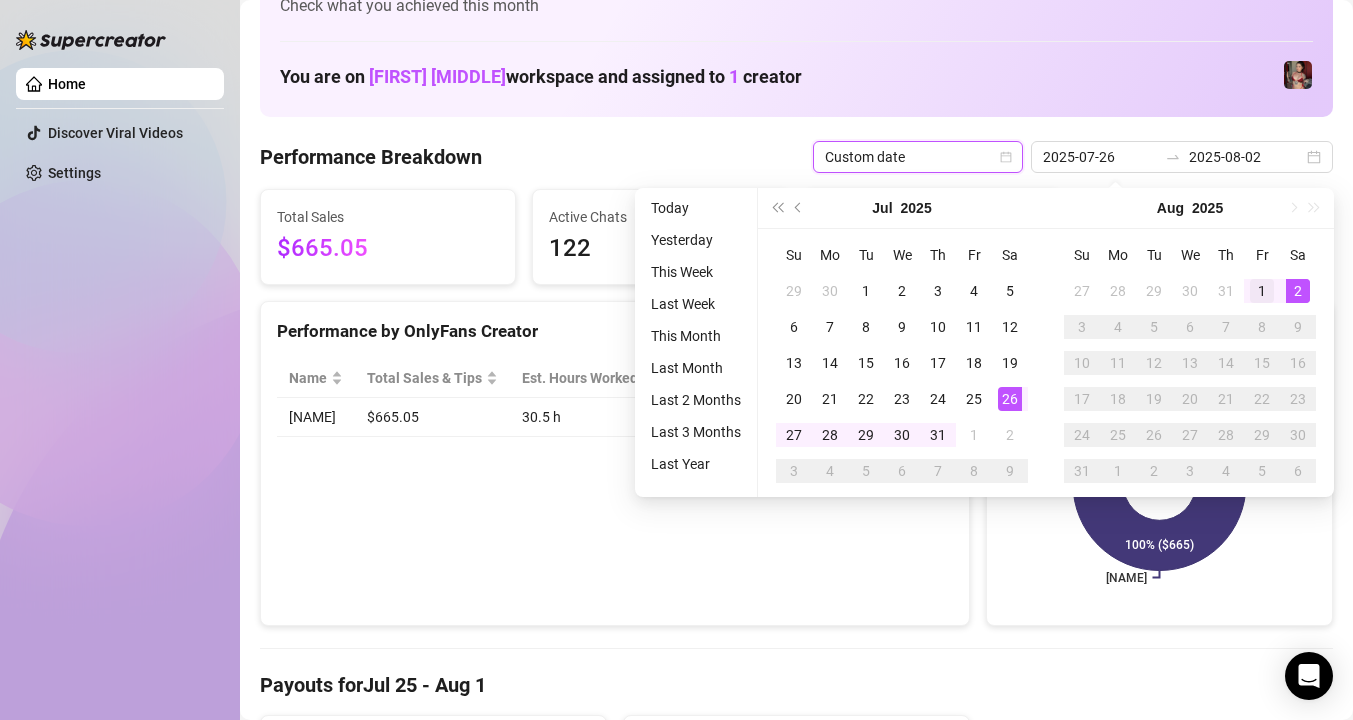 type on "2025-08-01" 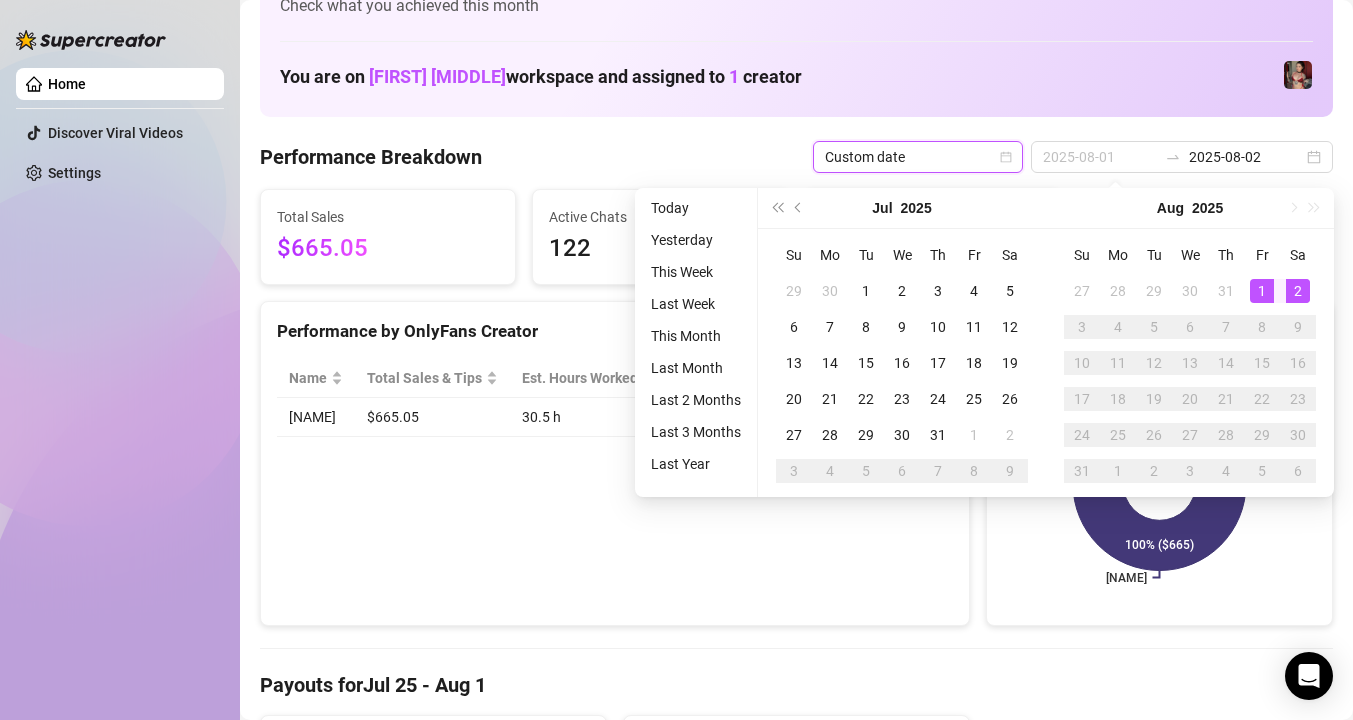 click on "1" at bounding box center [1262, 291] 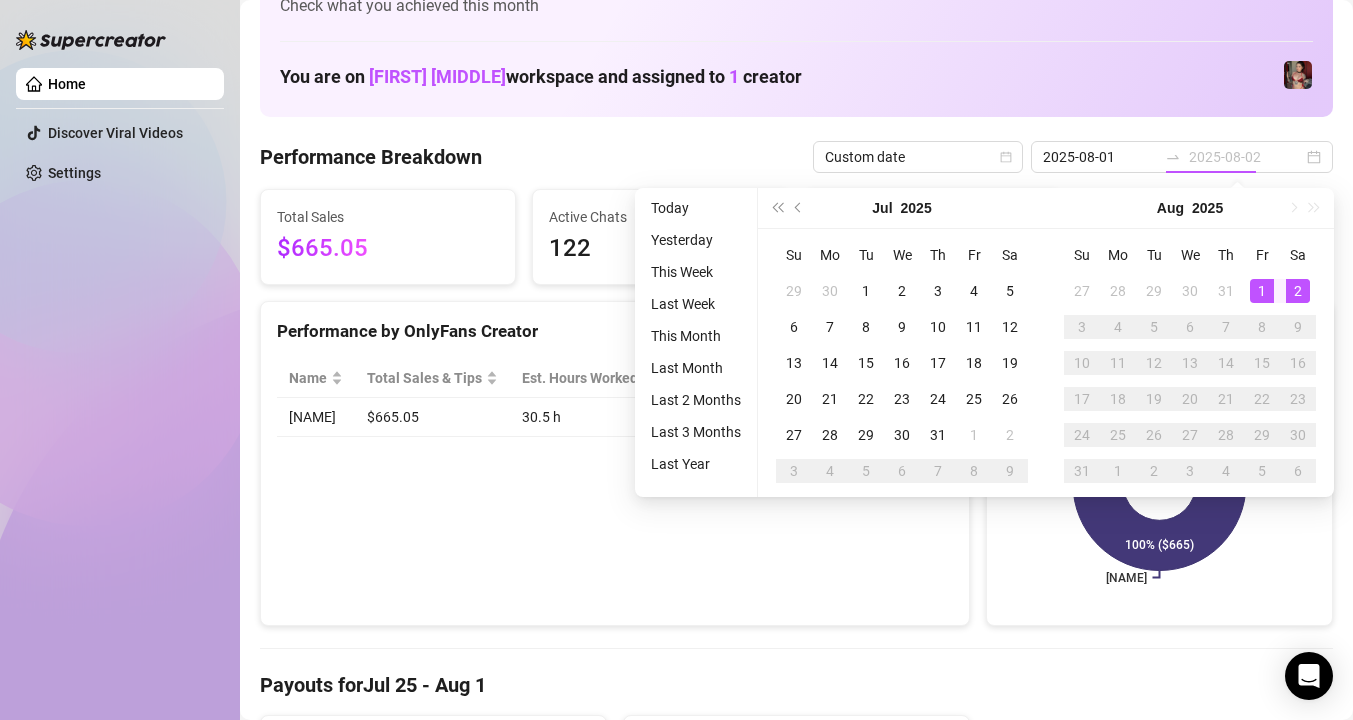 click on "2" at bounding box center [1298, 291] 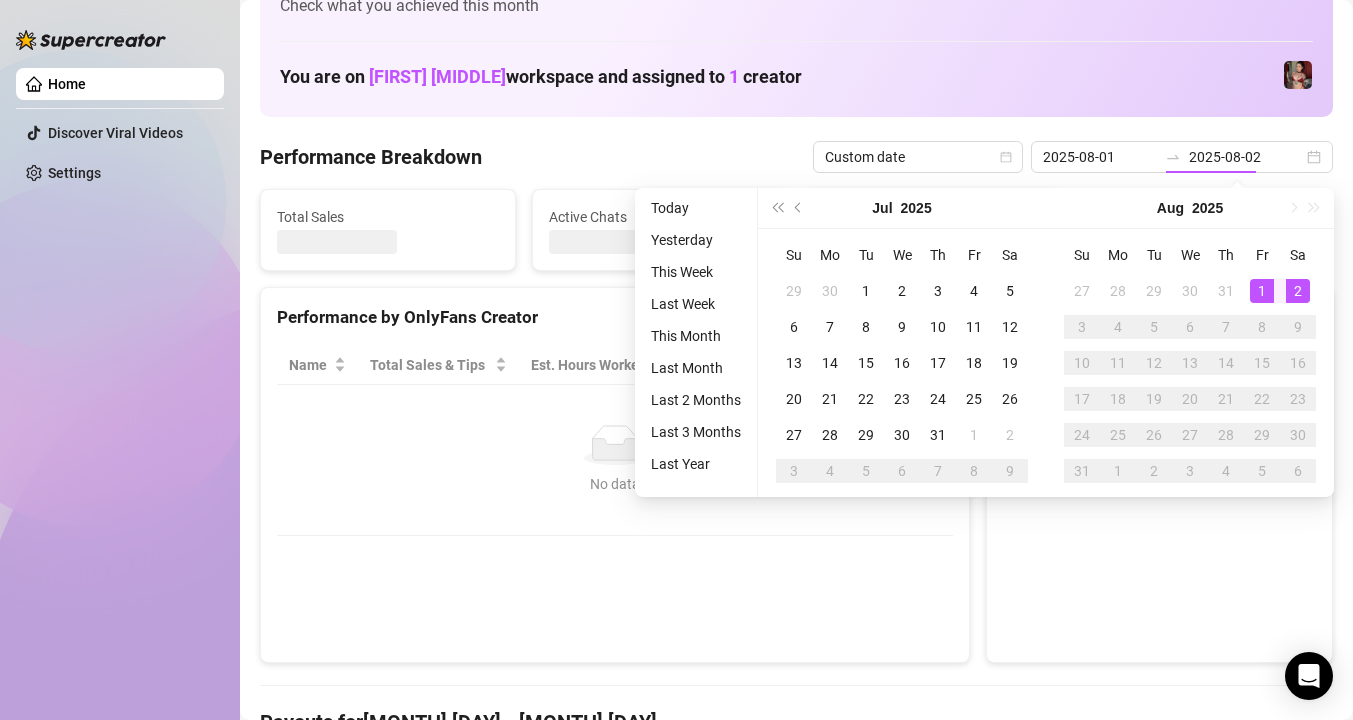 type on "2025-08-01" 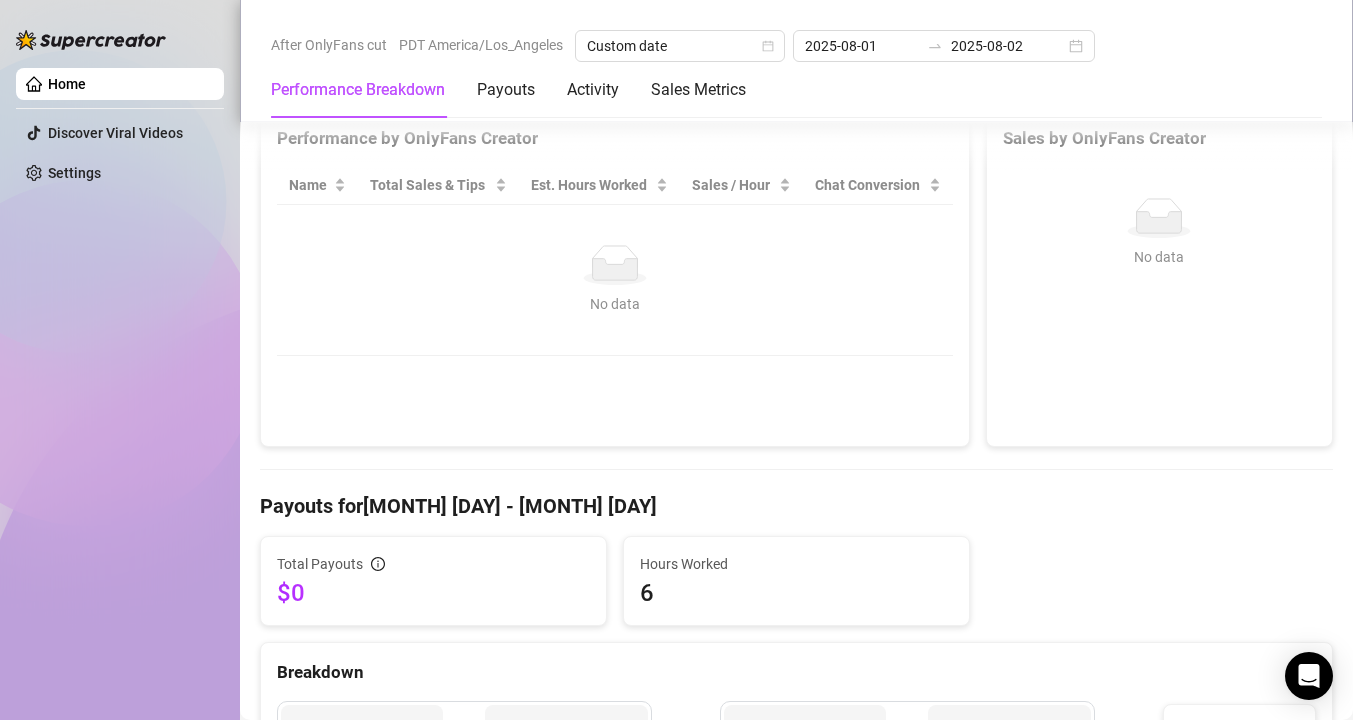 scroll, scrollTop: 1301, scrollLeft: 0, axis: vertical 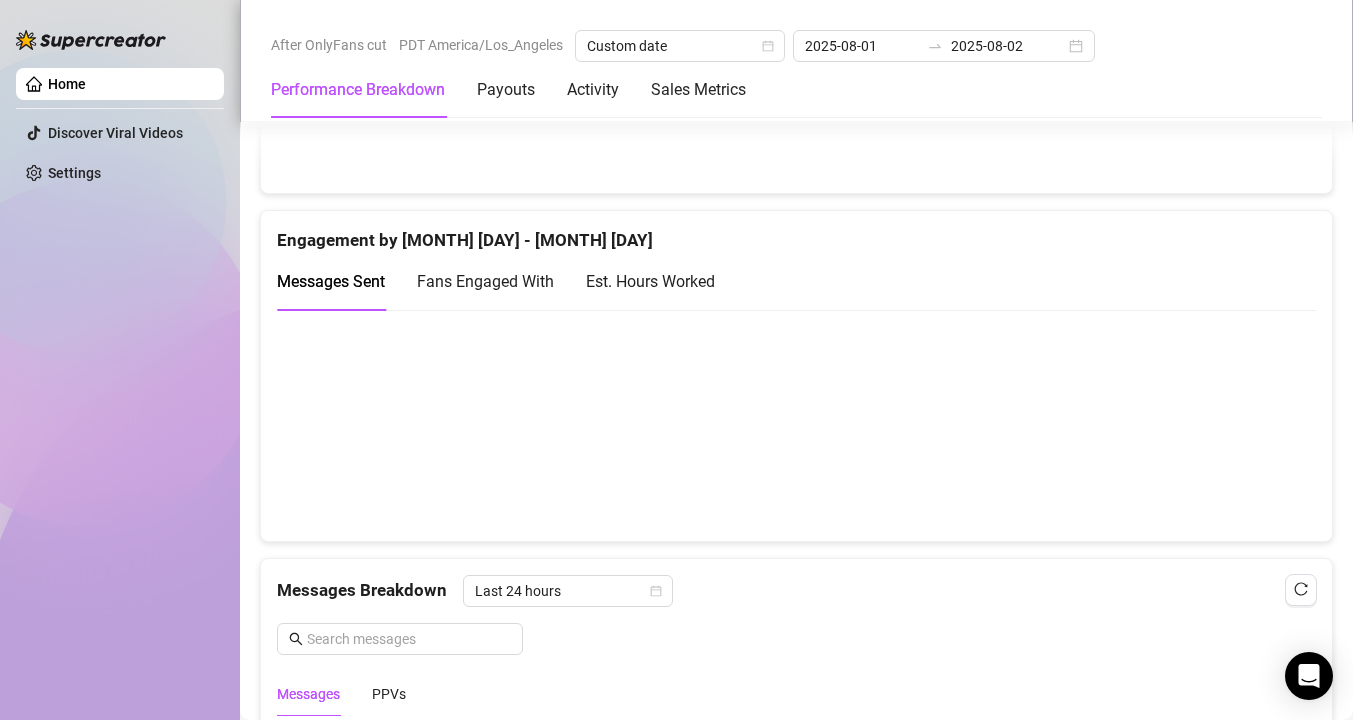 click on "Est. Hours Worked" at bounding box center [650, 281] 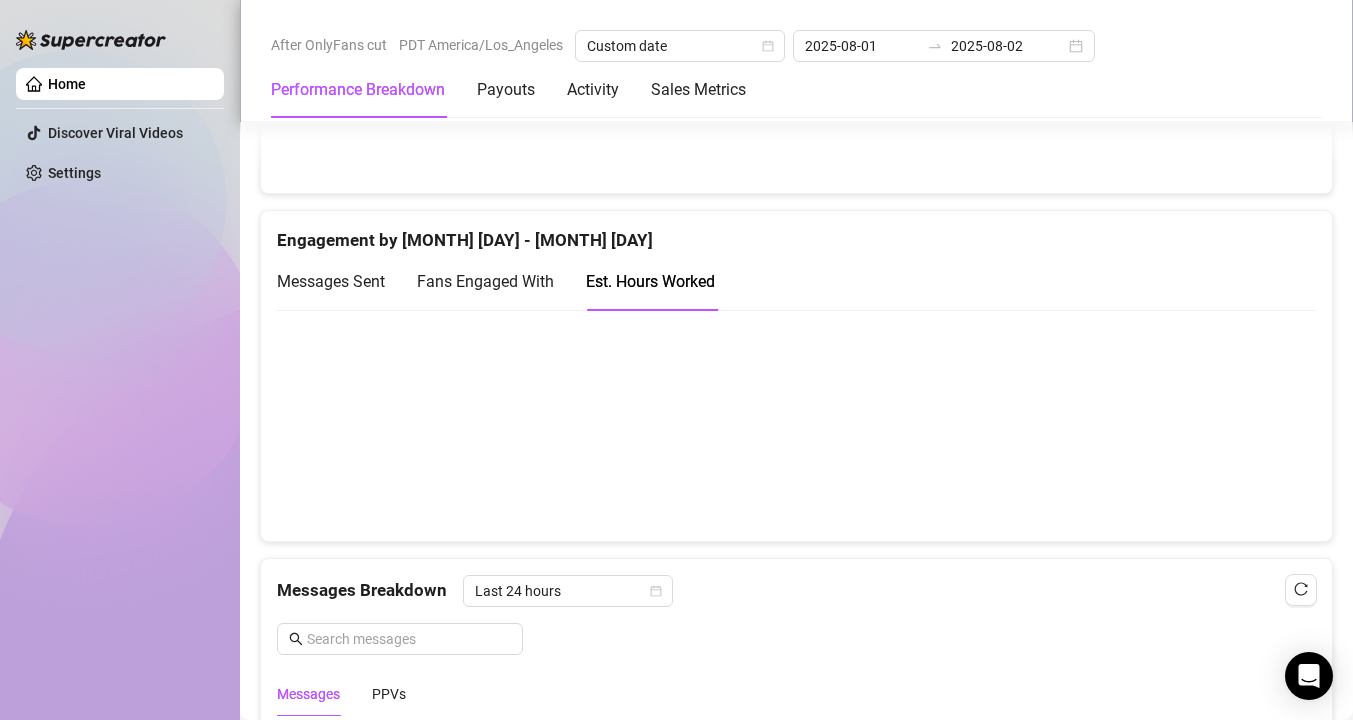 click on "Fans Engaged With" at bounding box center (485, 281) 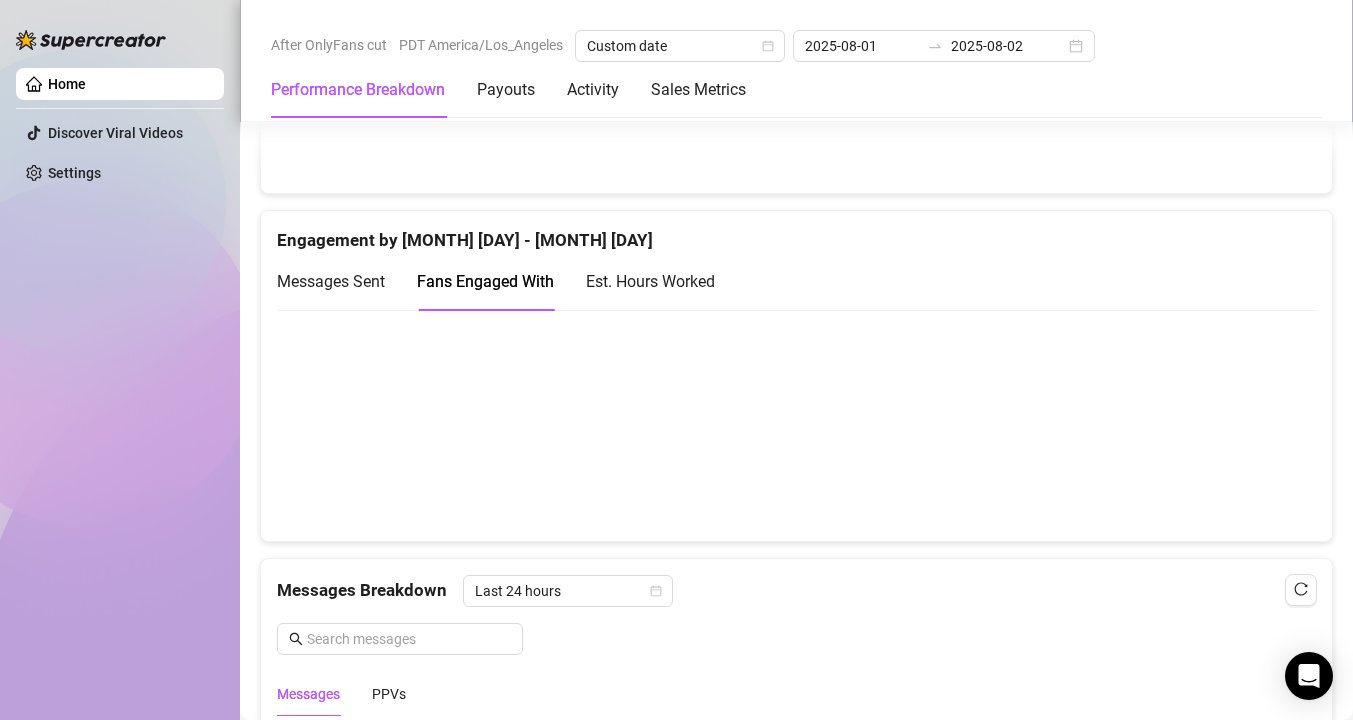 click on "Messages Sent" at bounding box center [331, 281] 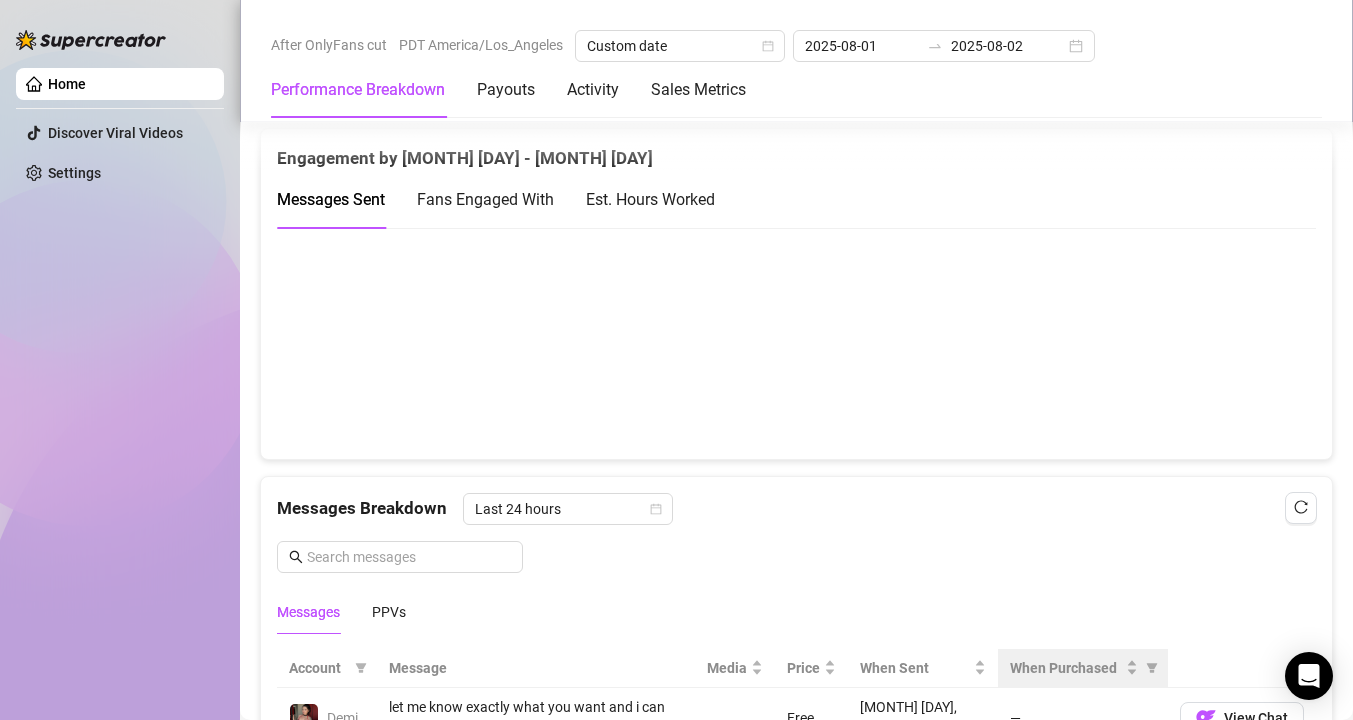 scroll, scrollTop: 1376, scrollLeft: 0, axis: vertical 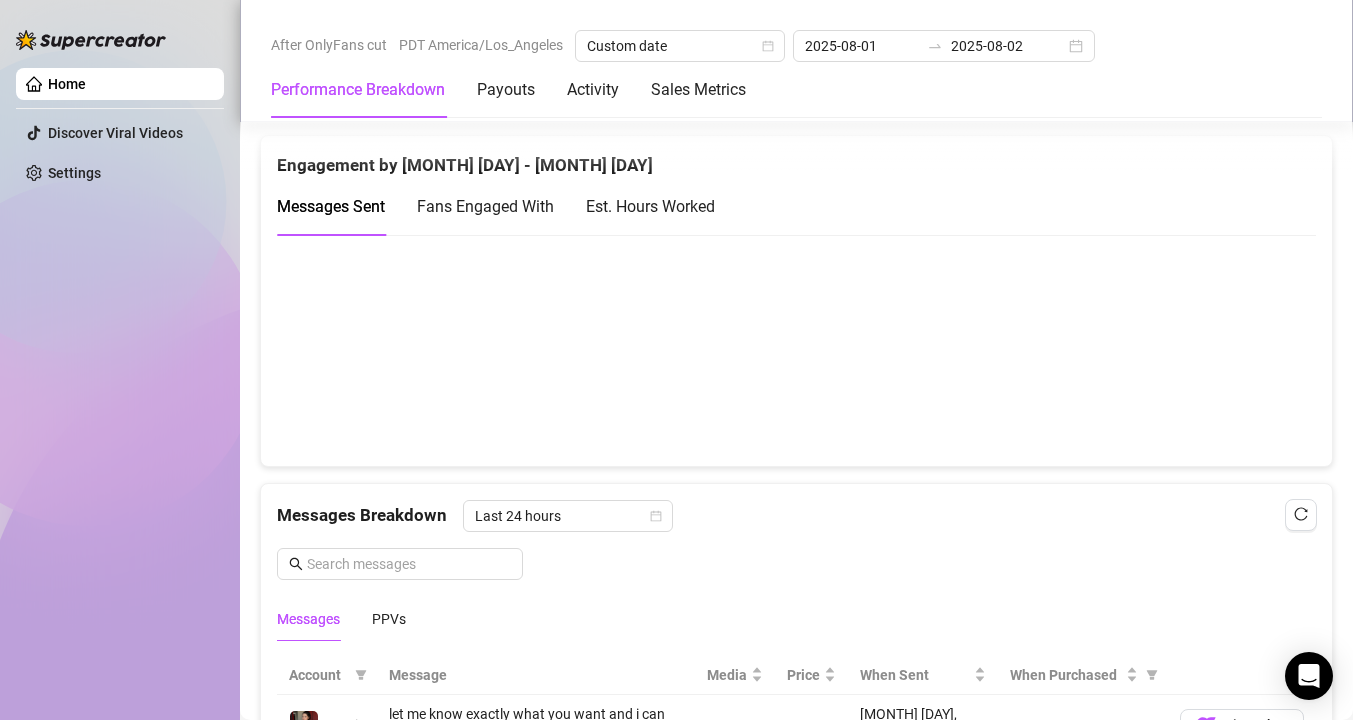 click on "Est. Hours Worked" at bounding box center (650, 206) 